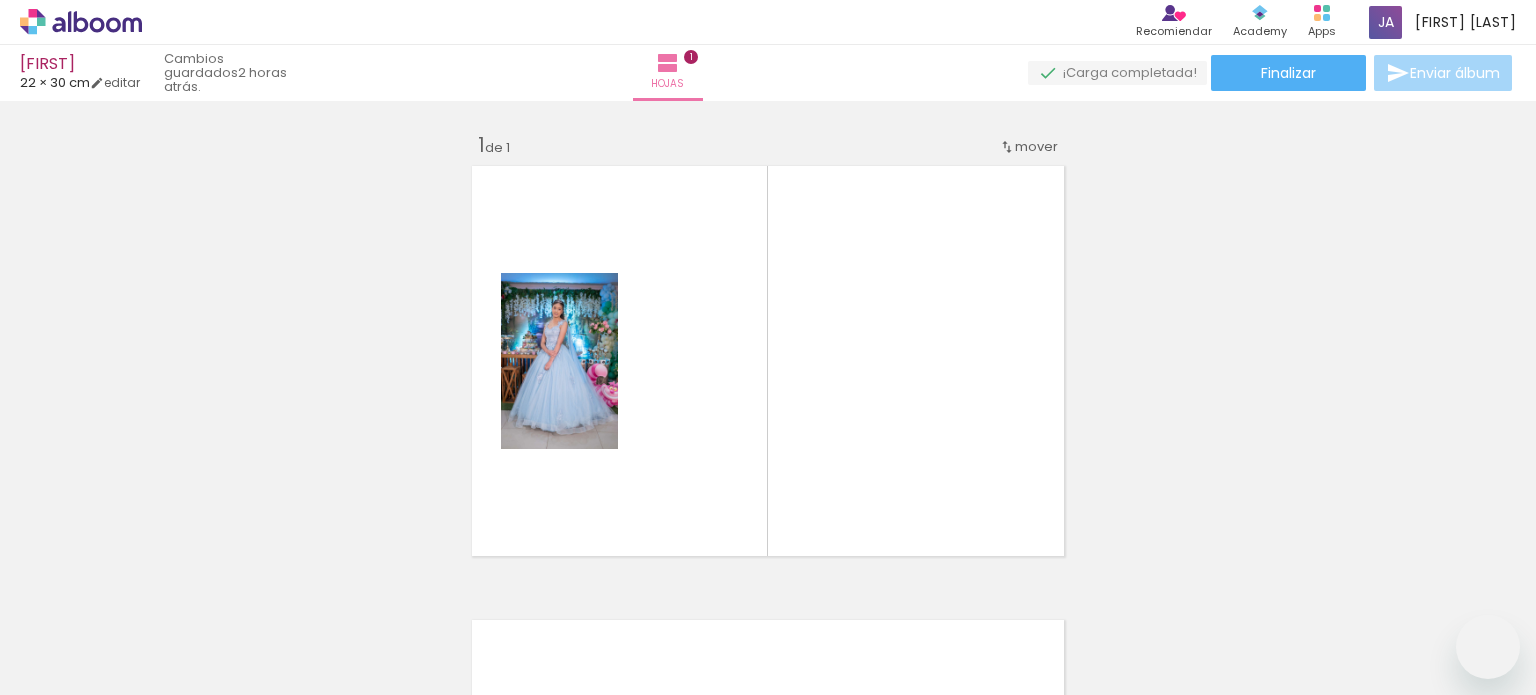 scroll, scrollTop: 0, scrollLeft: 0, axis: both 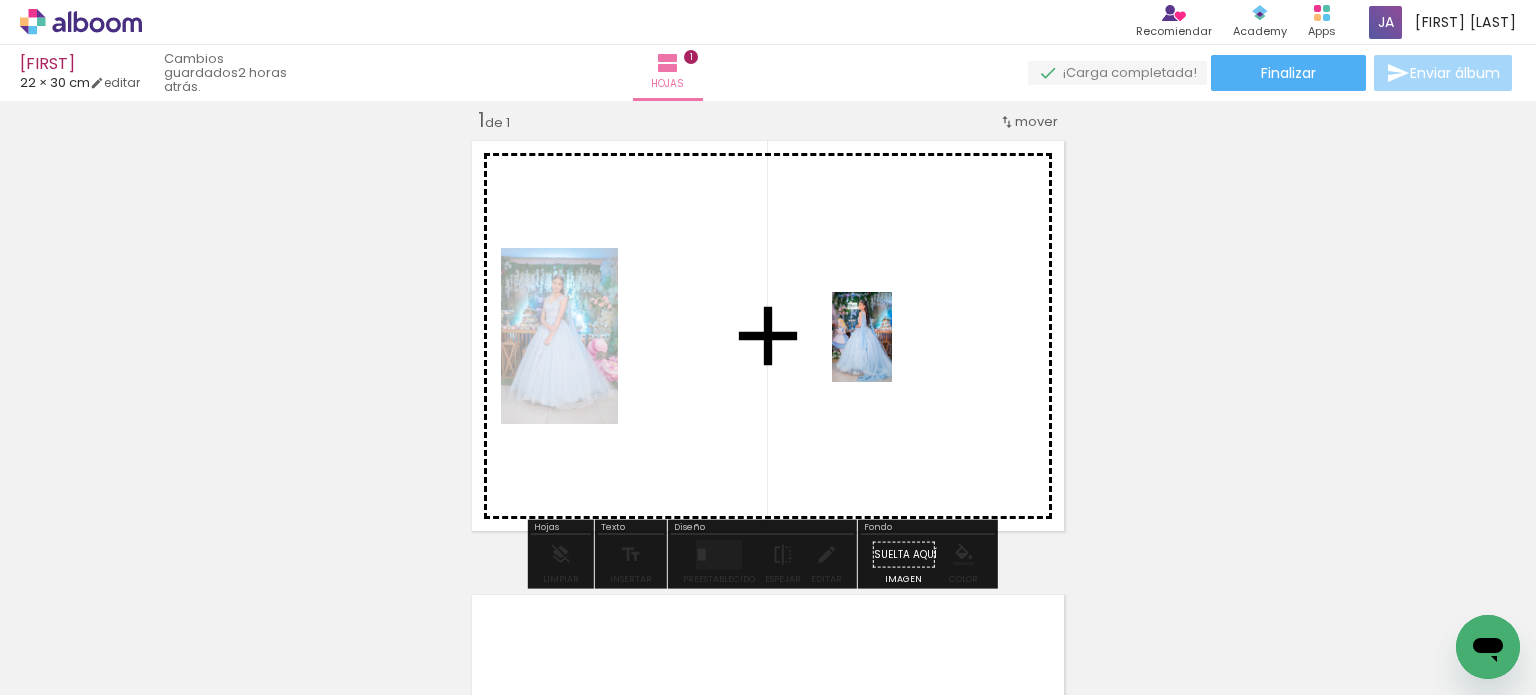 drag, startPoint x: 927, startPoint y: 625, endPoint x: 892, endPoint y: 352, distance: 275.23444 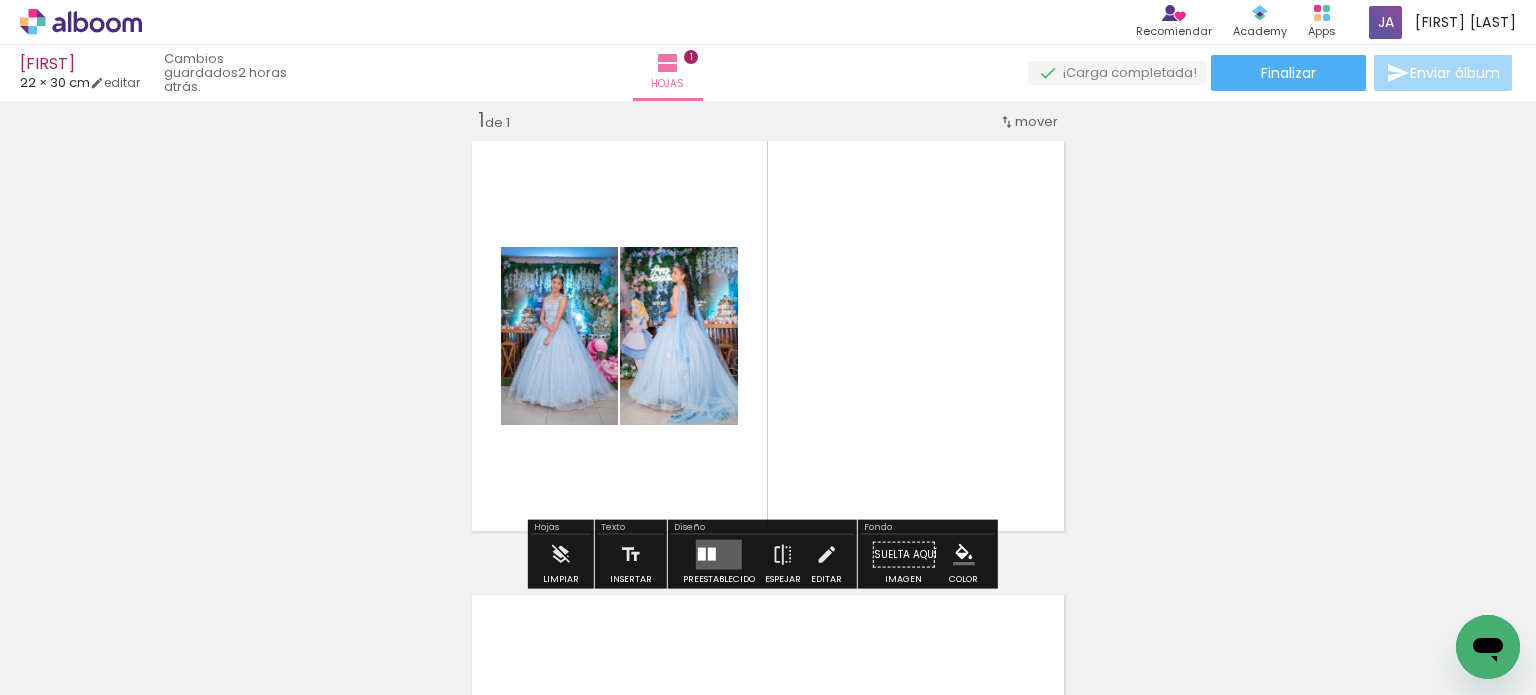 click at bounding box center (719, 555) 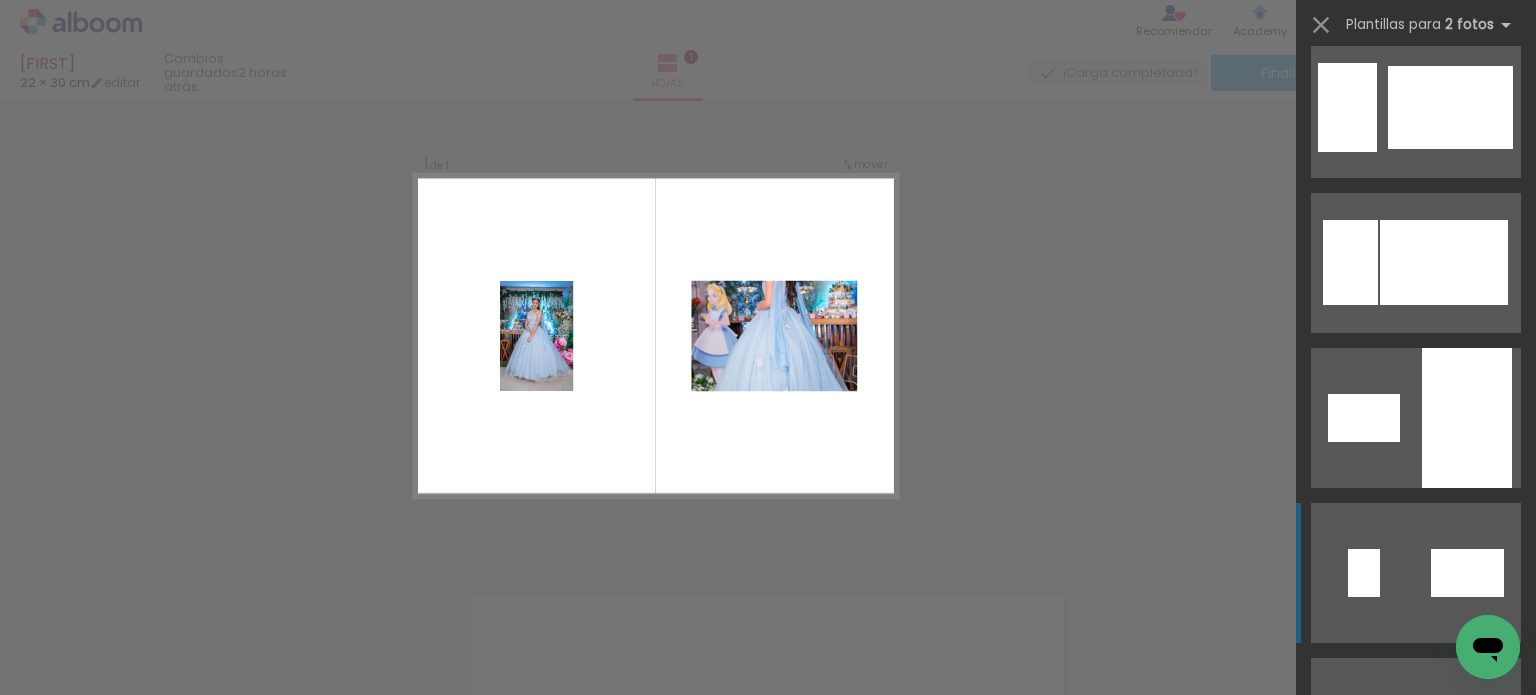 scroll, scrollTop: 4000, scrollLeft: 0, axis: vertical 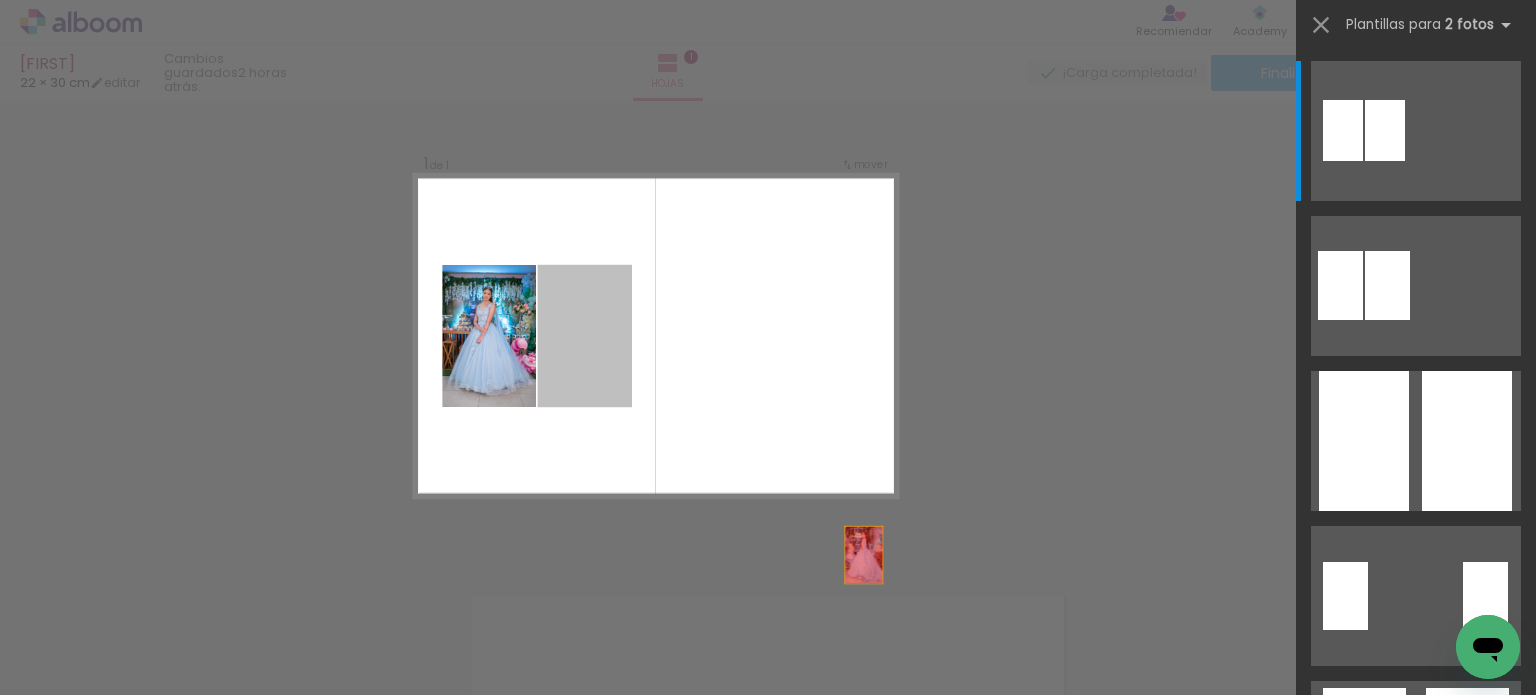 drag, startPoint x: 581, startPoint y: 349, endPoint x: 926, endPoint y: 609, distance: 432.00116 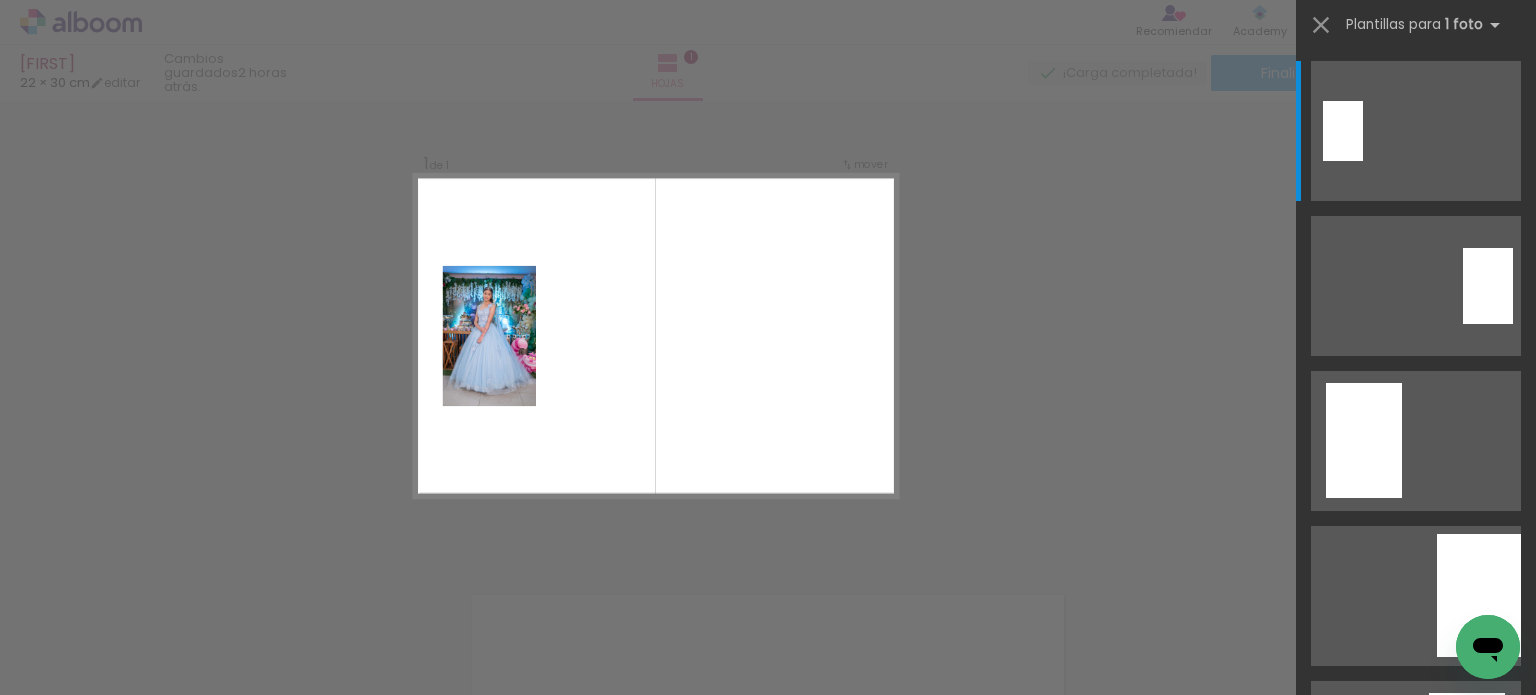 scroll, scrollTop: 0, scrollLeft: 0, axis: both 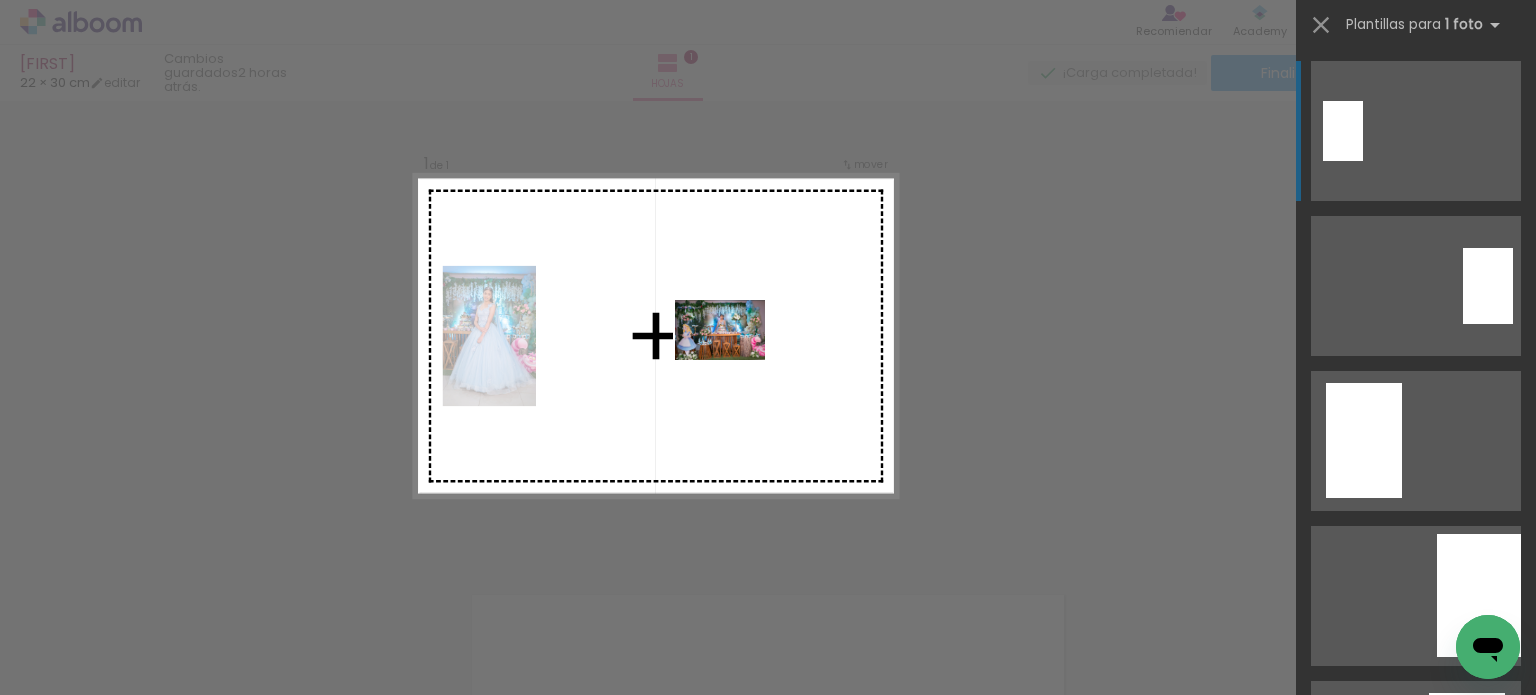 drag, startPoint x: 548, startPoint y: 625, endPoint x: 736, endPoint y: 358, distance: 326.5471 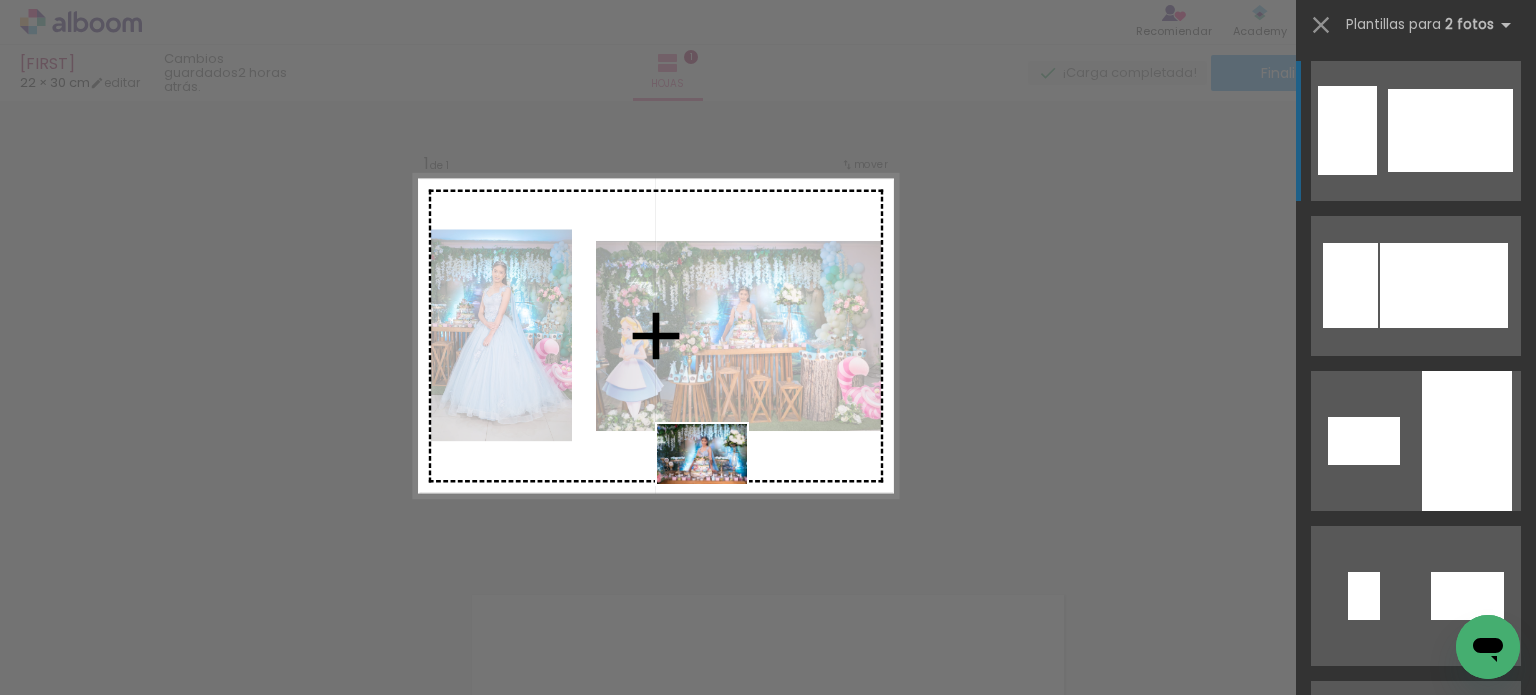drag, startPoint x: 653, startPoint y: 620, endPoint x: 717, endPoint y: 484, distance: 150.30635 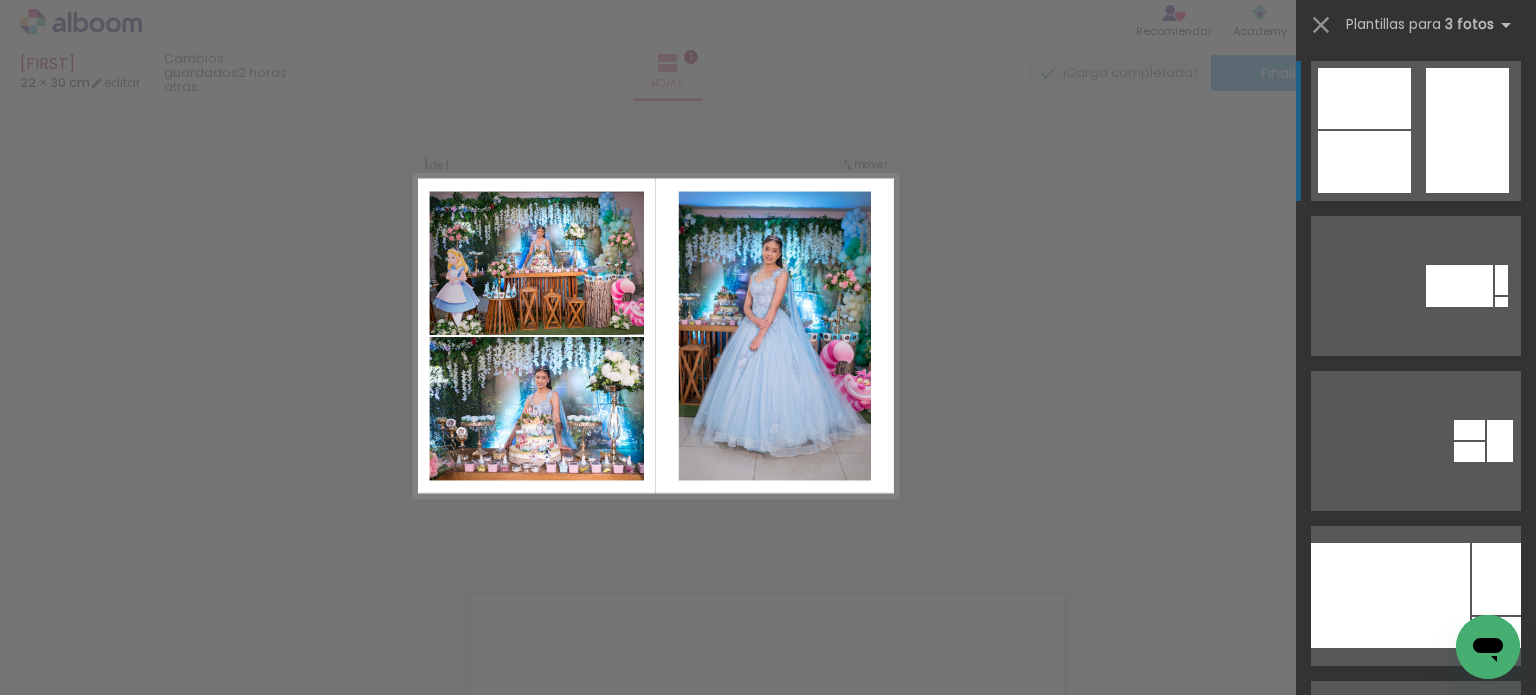click at bounding box center [1501, 280] 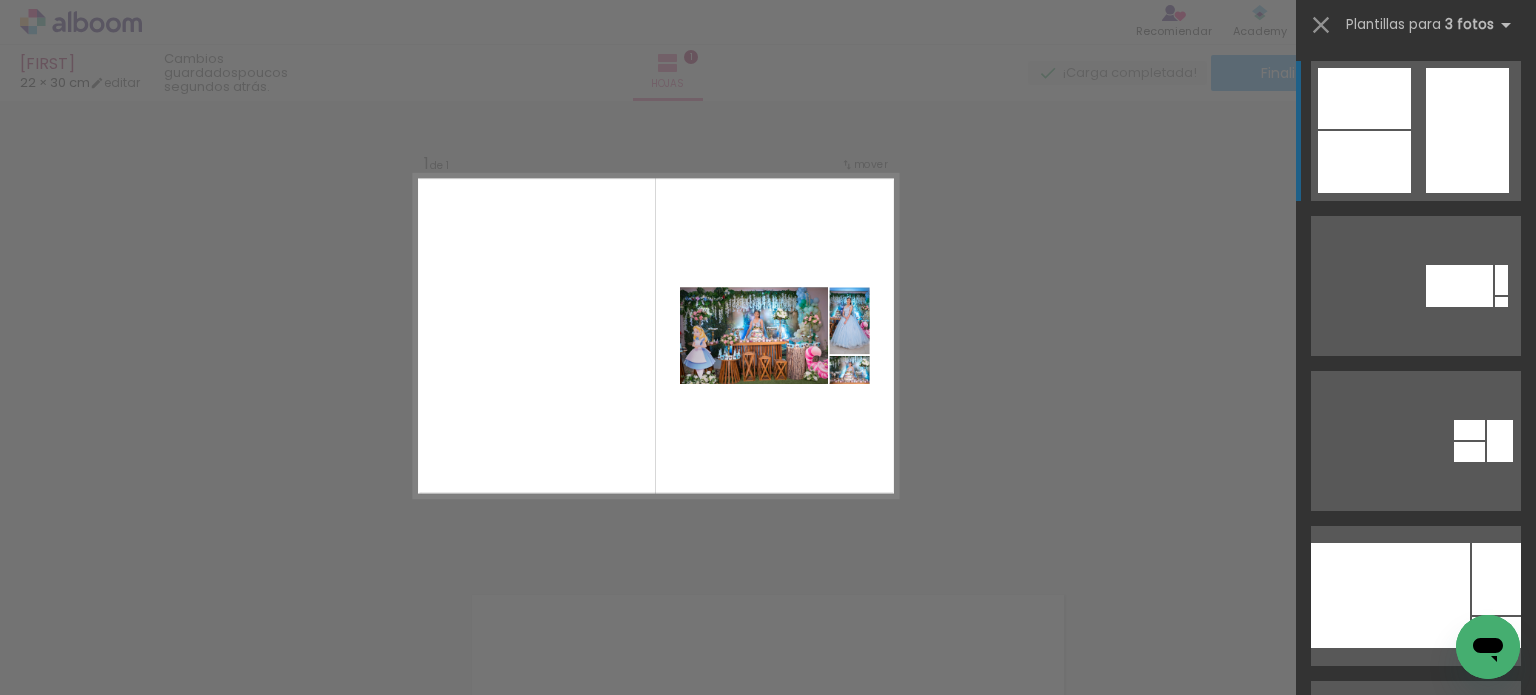 click 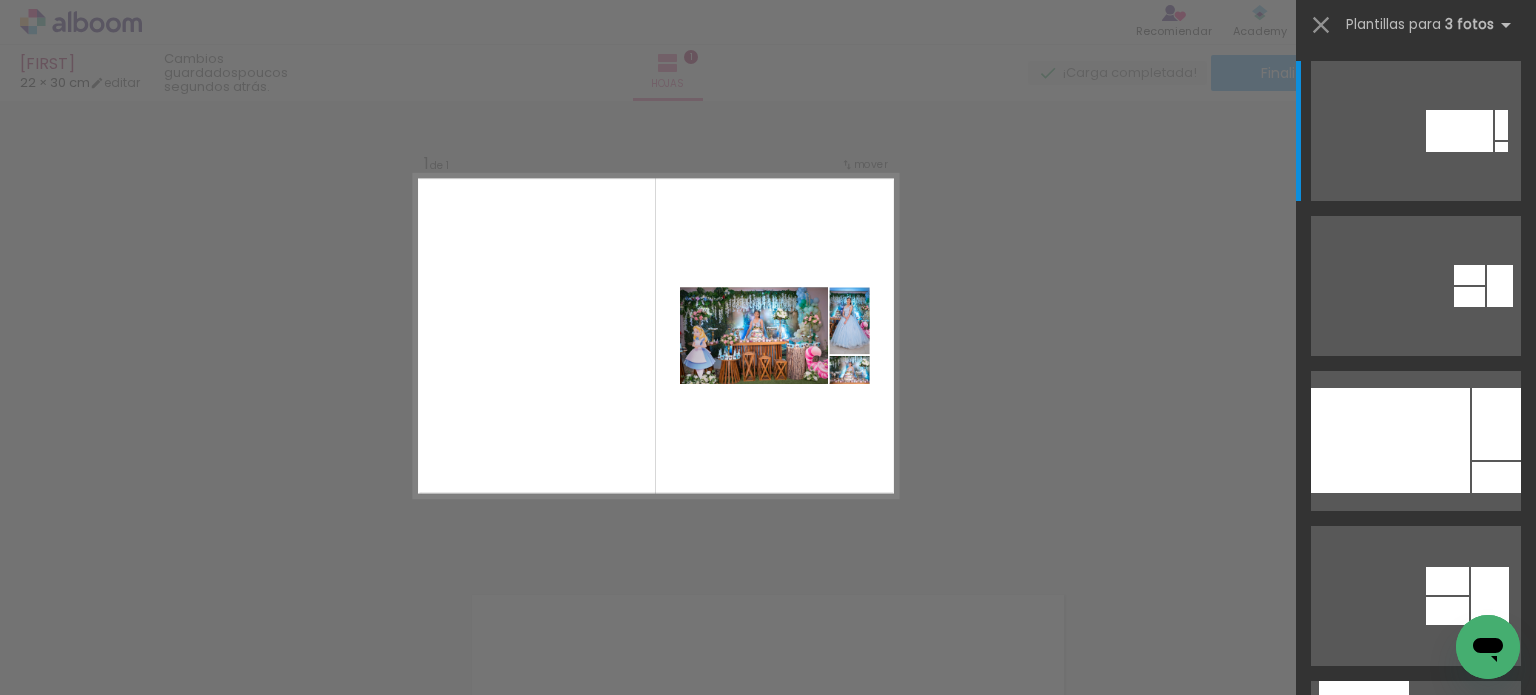 click 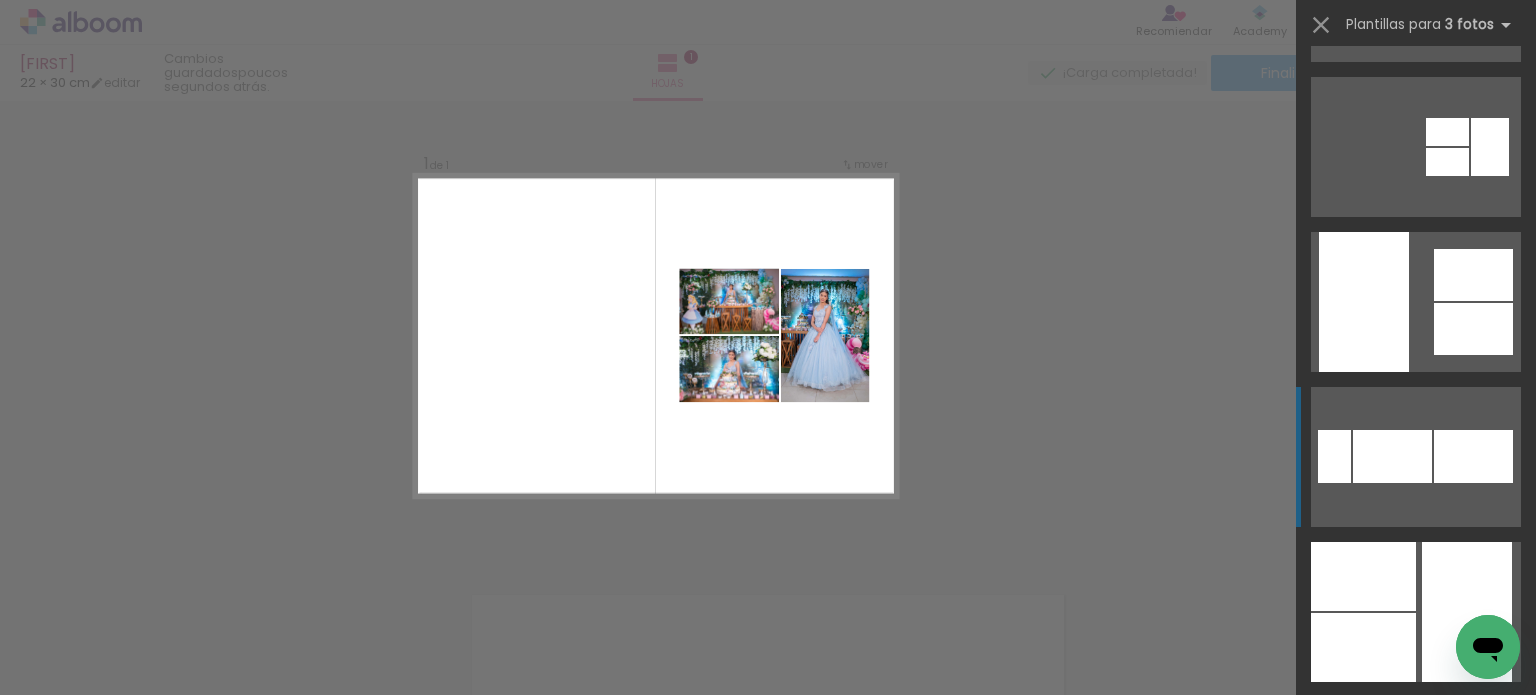 scroll, scrollTop: 655, scrollLeft: 0, axis: vertical 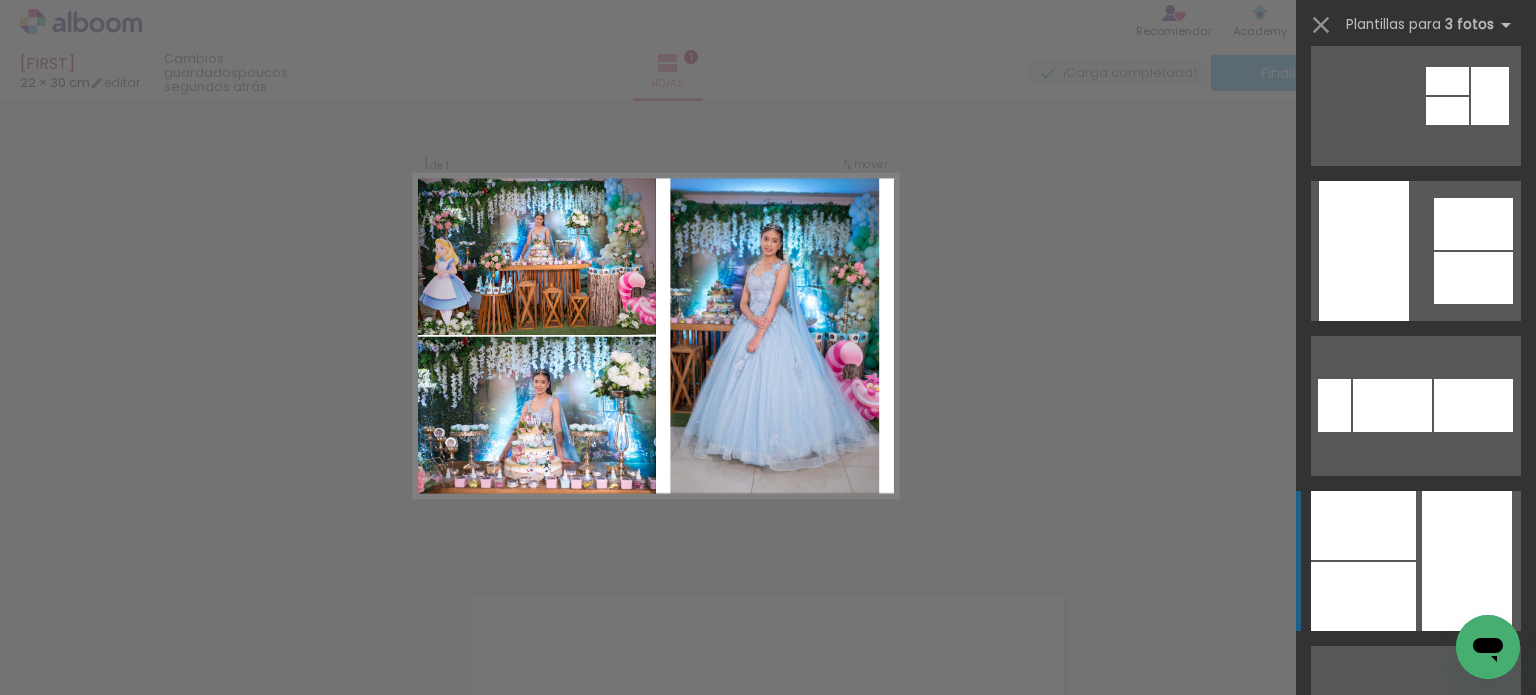 click at bounding box center [1390, -60] 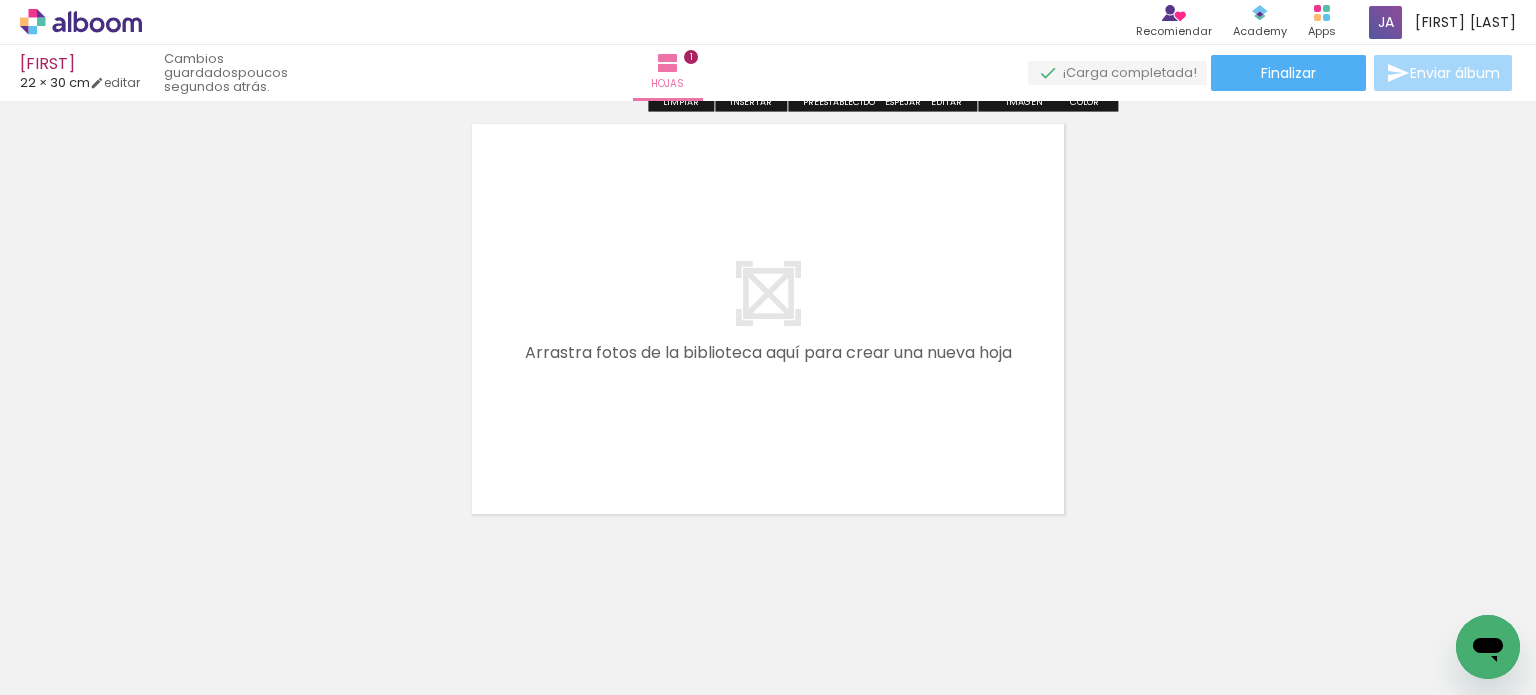 scroll, scrollTop: 516, scrollLeft: 0, axis: vertical 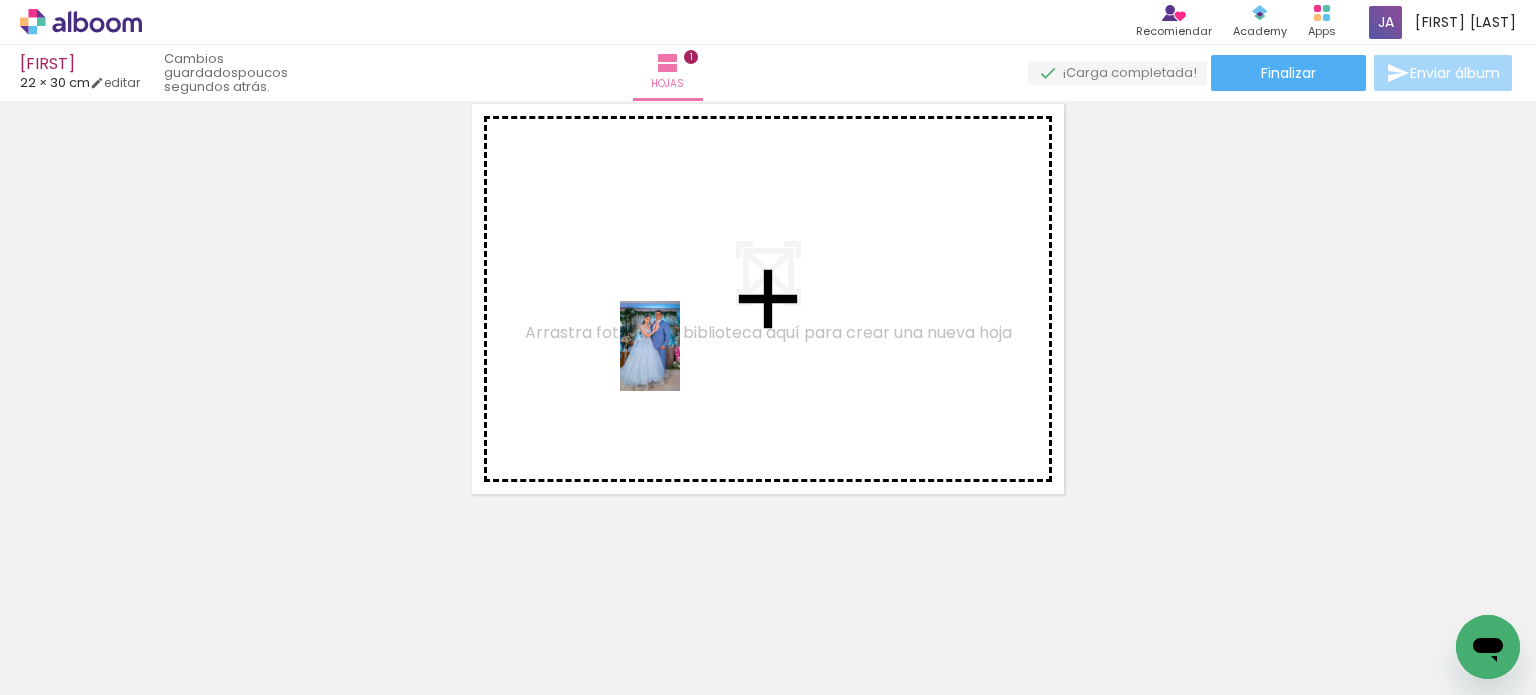 drag, startPoint x: 640, startPoint y: 613, endPoint x: 680, endPoint y: 361, distance: 255.15486 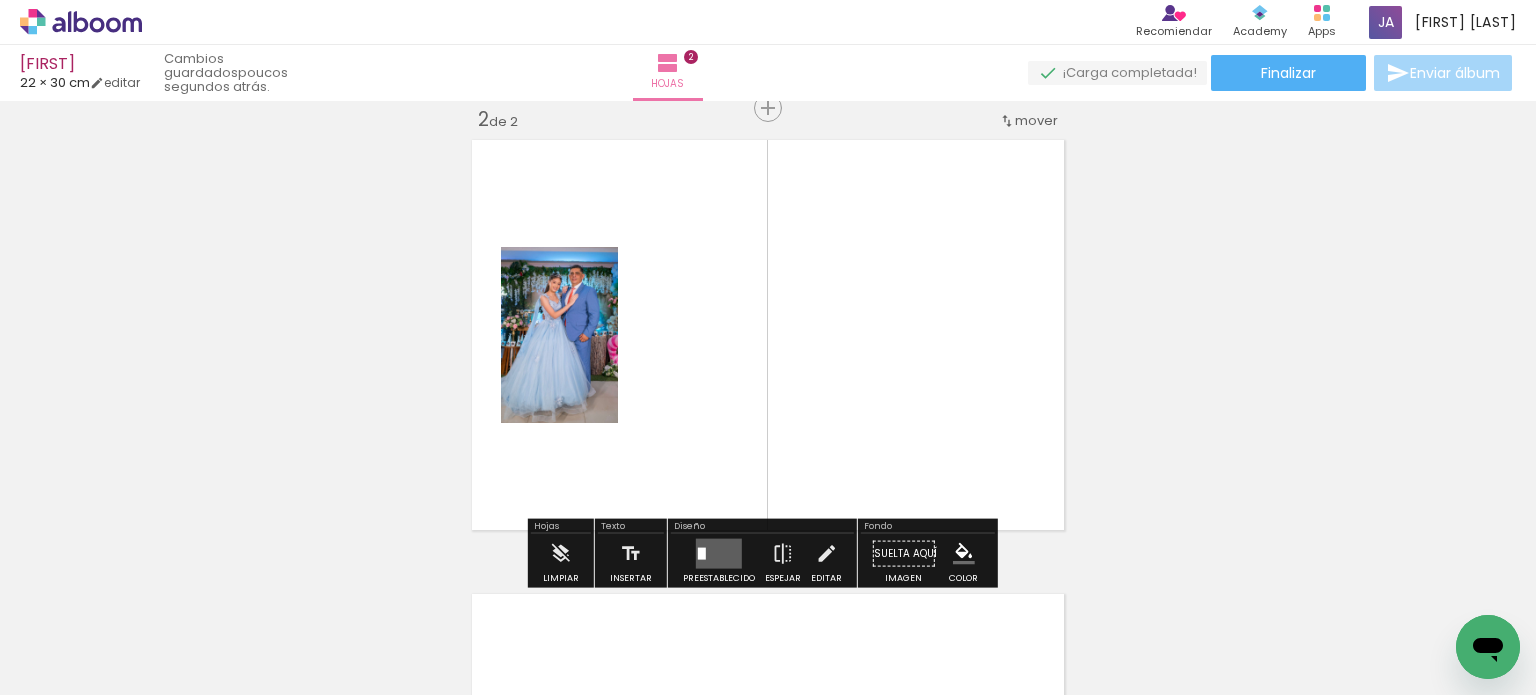 scroll, scrollTop: 479, scrollLeft: 0, axis: vertical 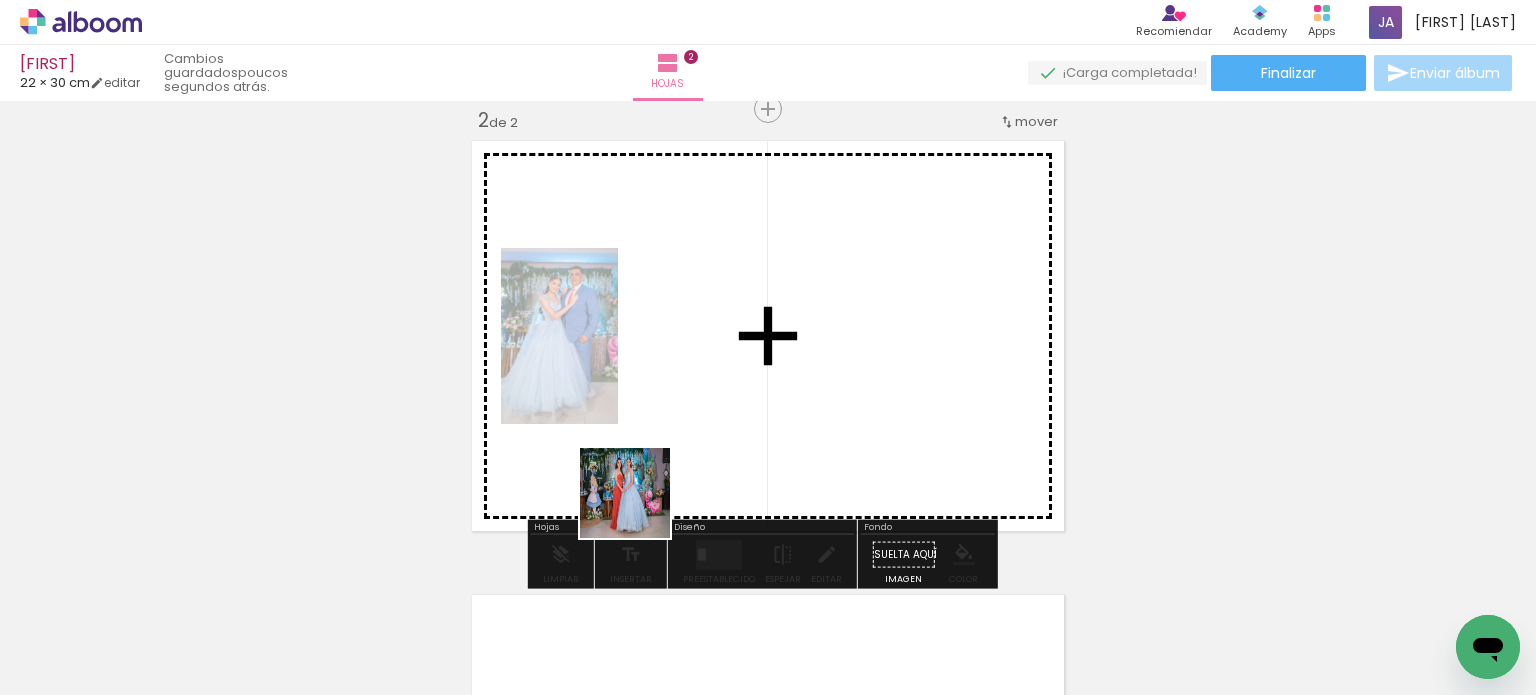 drag, startPoint x: 513, startPoint y: 625, endPoint x: 807, endPoint y: 355, distance: 399.16913 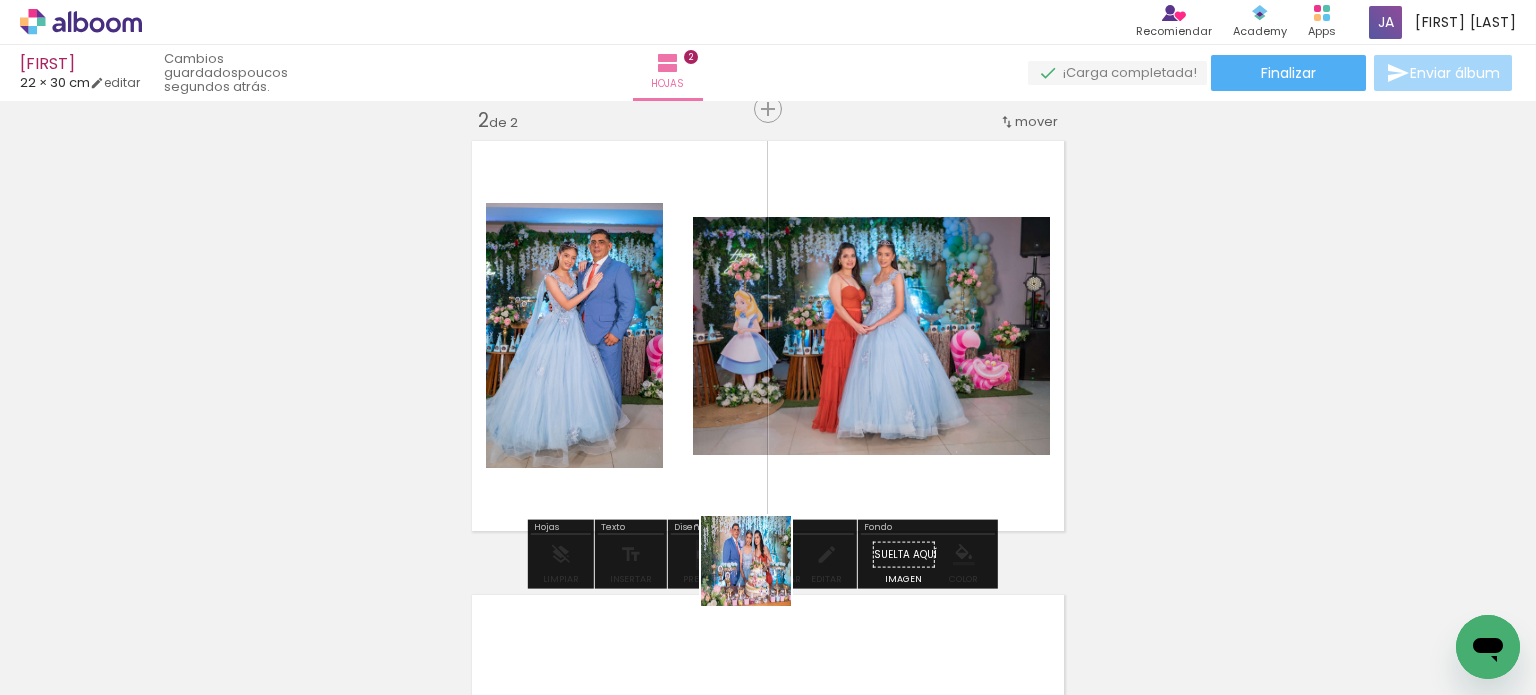 drag, startPoint x: 748, startPoint y: 639, endPoint x: 791, endPoint y: 470, distance: 174.38463 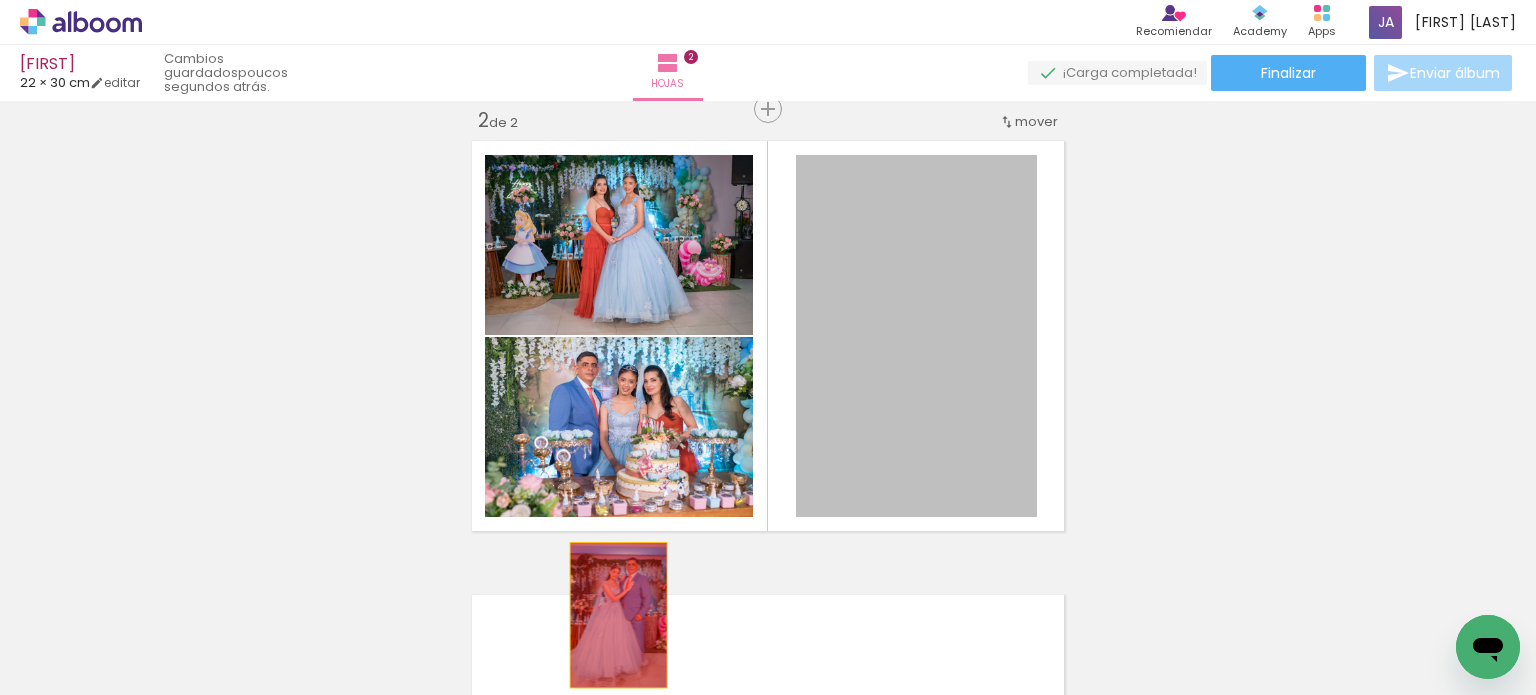 drag, startPoint x: 861, startPoint y: 370, endPoint x: 612, endPoint y: 615, distance: 349.3222 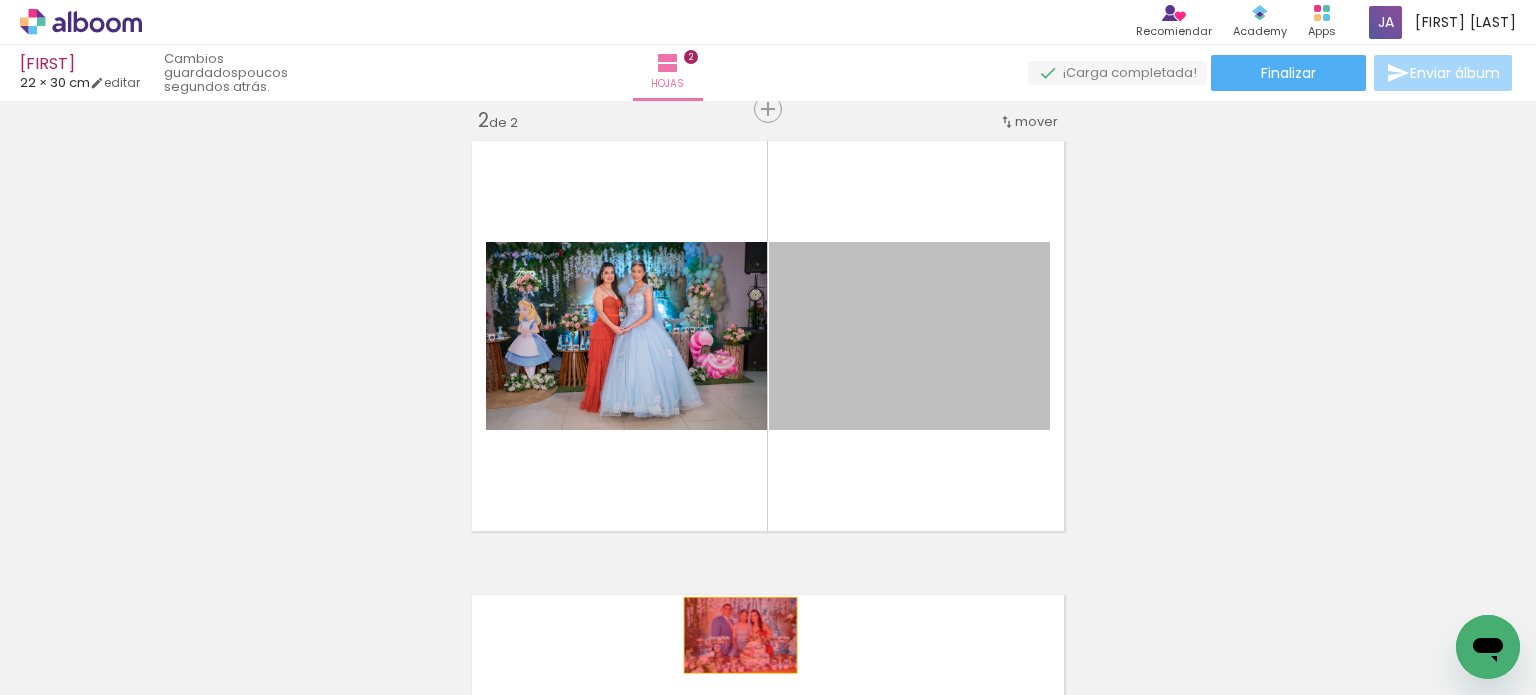 drag, startPoint x: 899, startPoint y: 376, endPoint x: 733, endPoint y: 635, distance: 307.6313 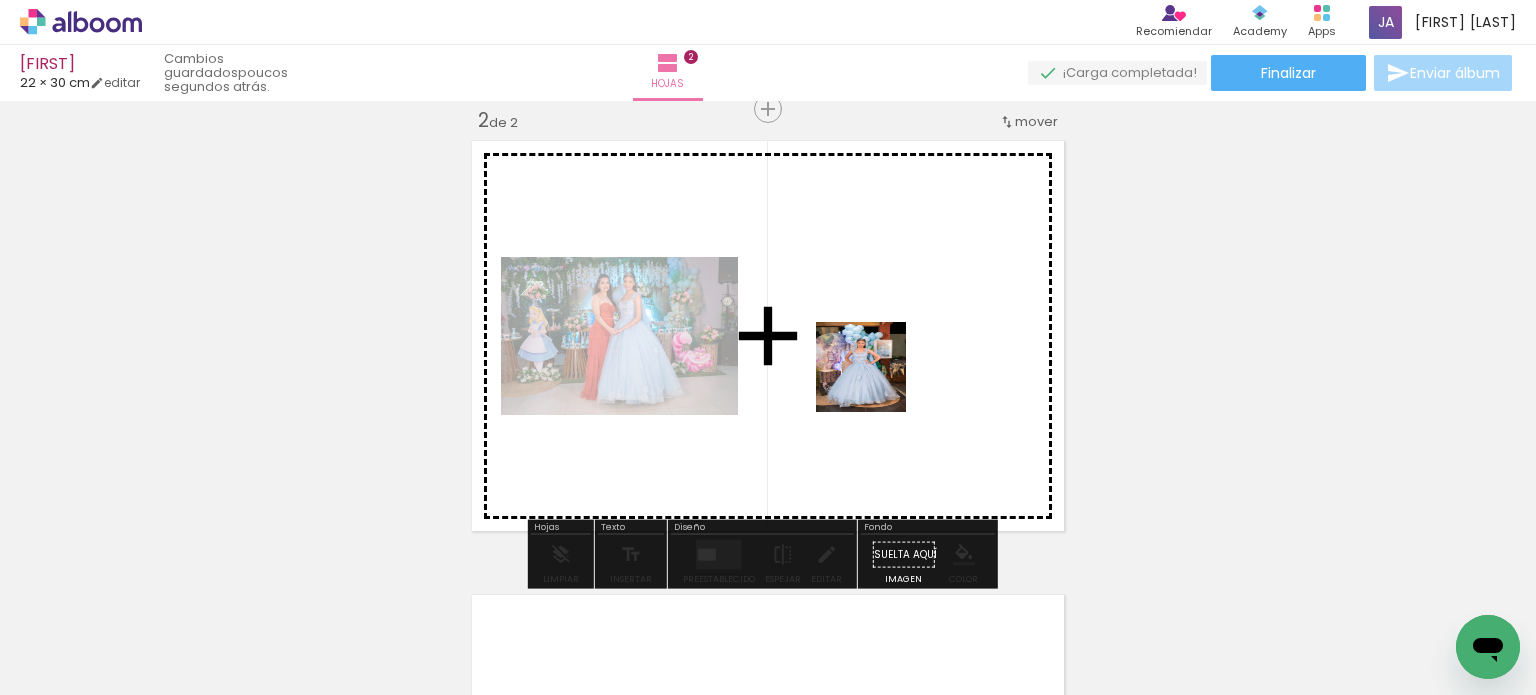 drag, startPoint x: 1414, startPoint y: 625, endPoint x: 856, endPoint y: 371, distance: 613.0905 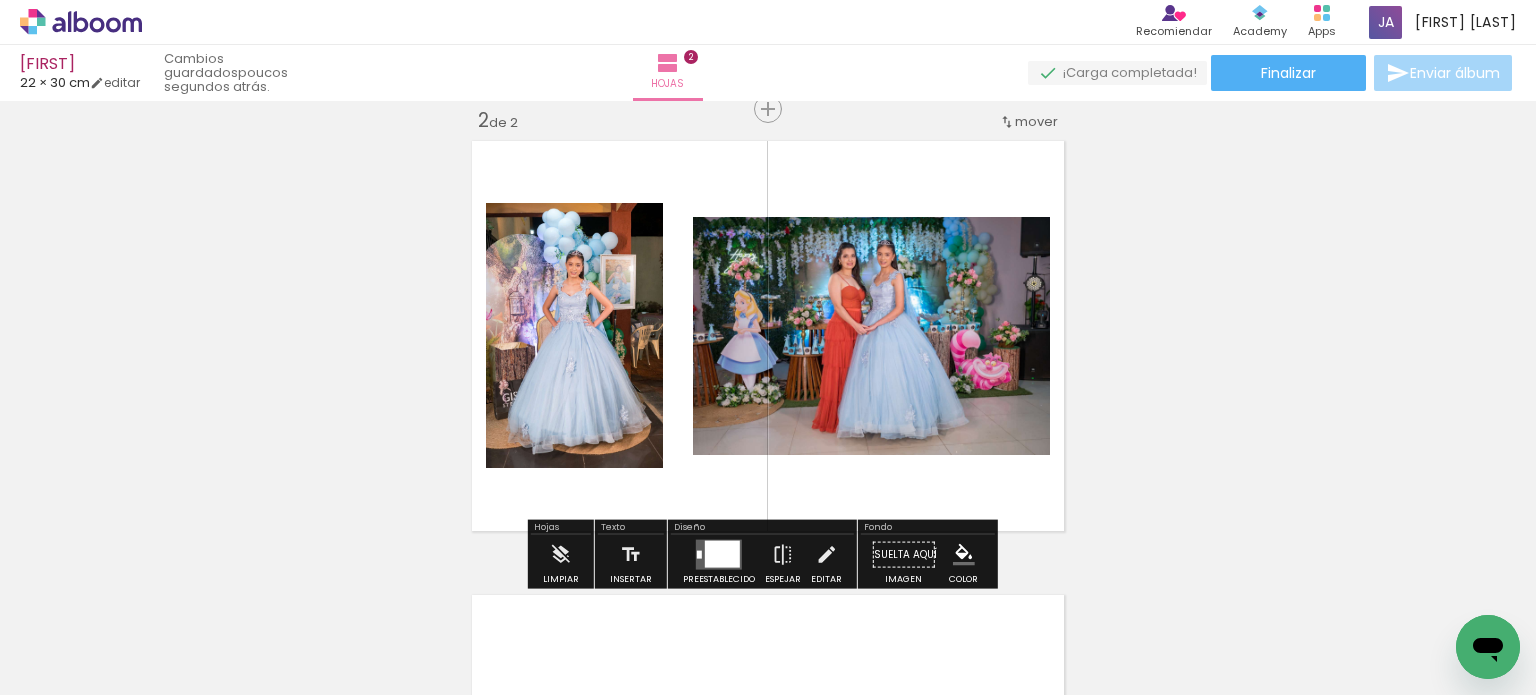 click at bounding box center [768, 336] 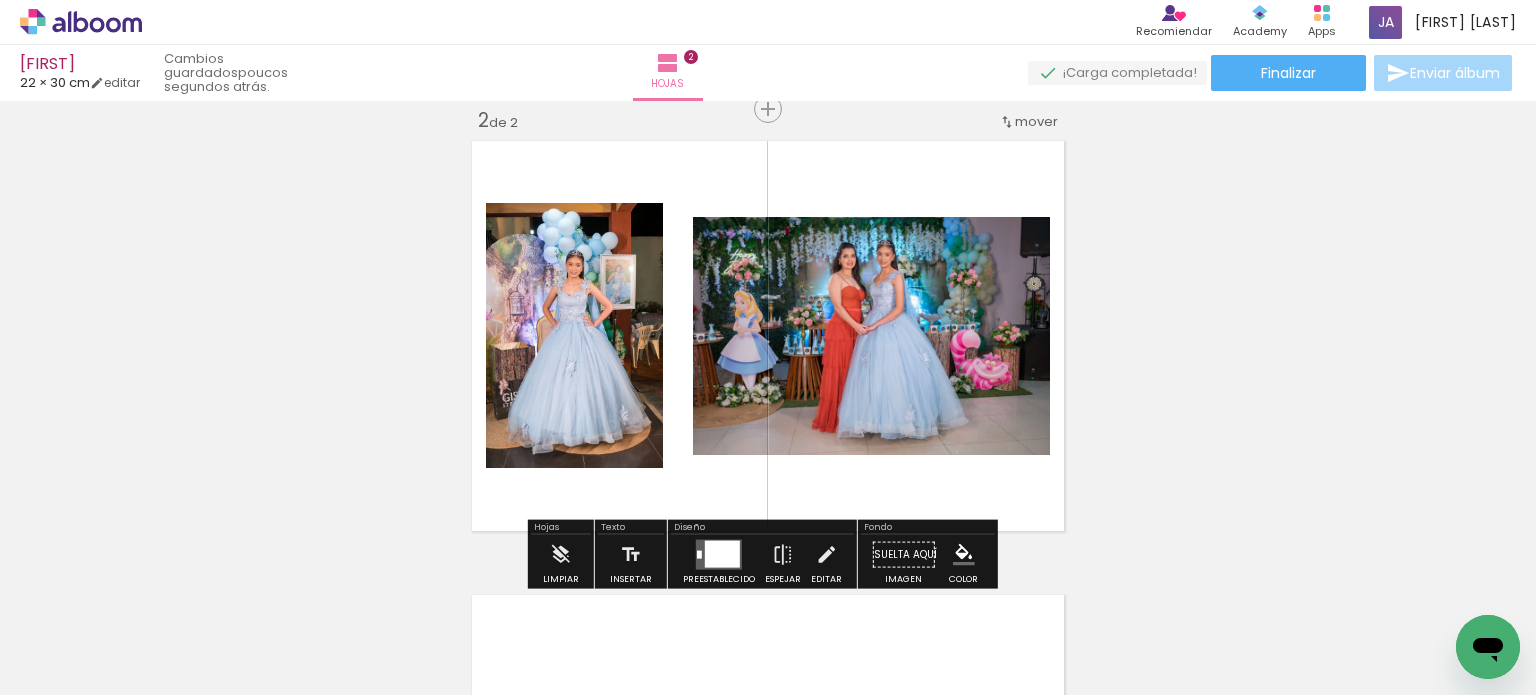 click at bounding box center [722, 554] 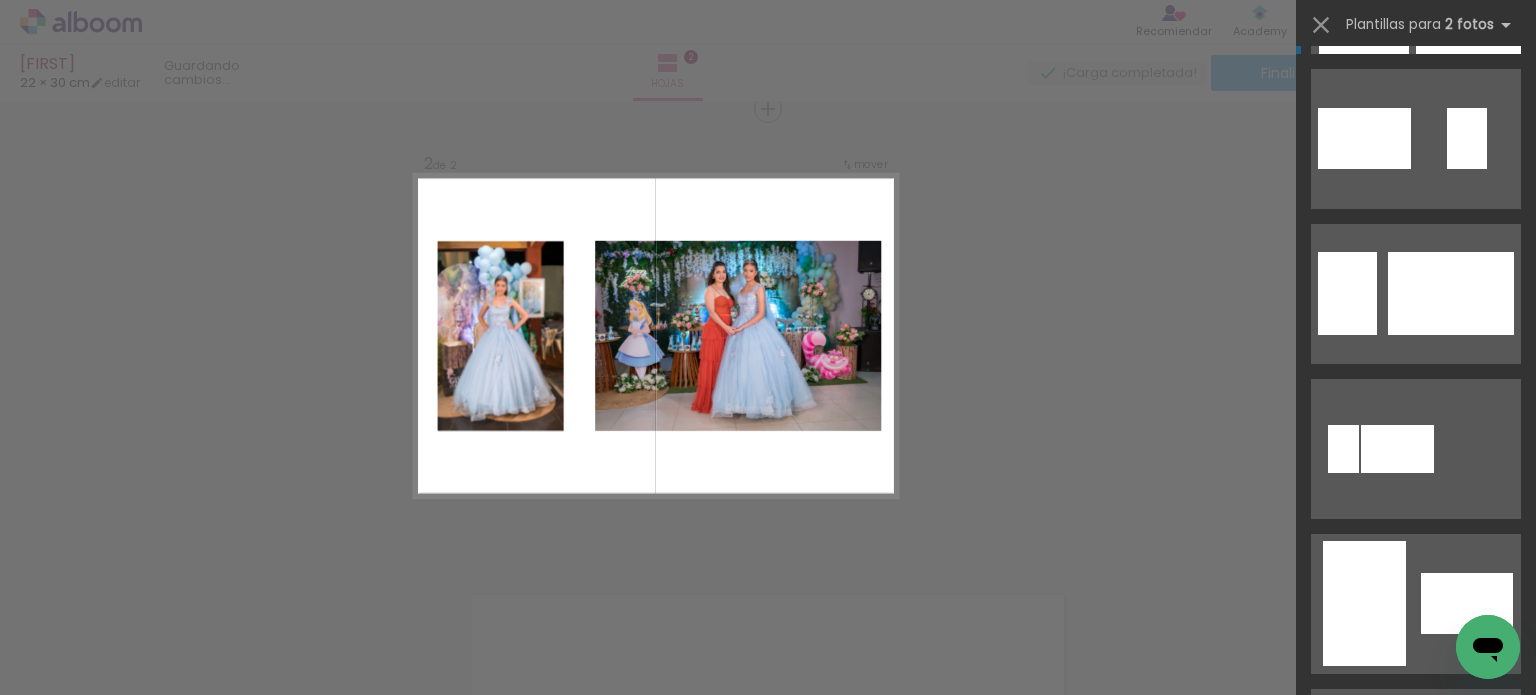 scroll, scrollTop: 1700, scrollLeft: 0, axis: vertical 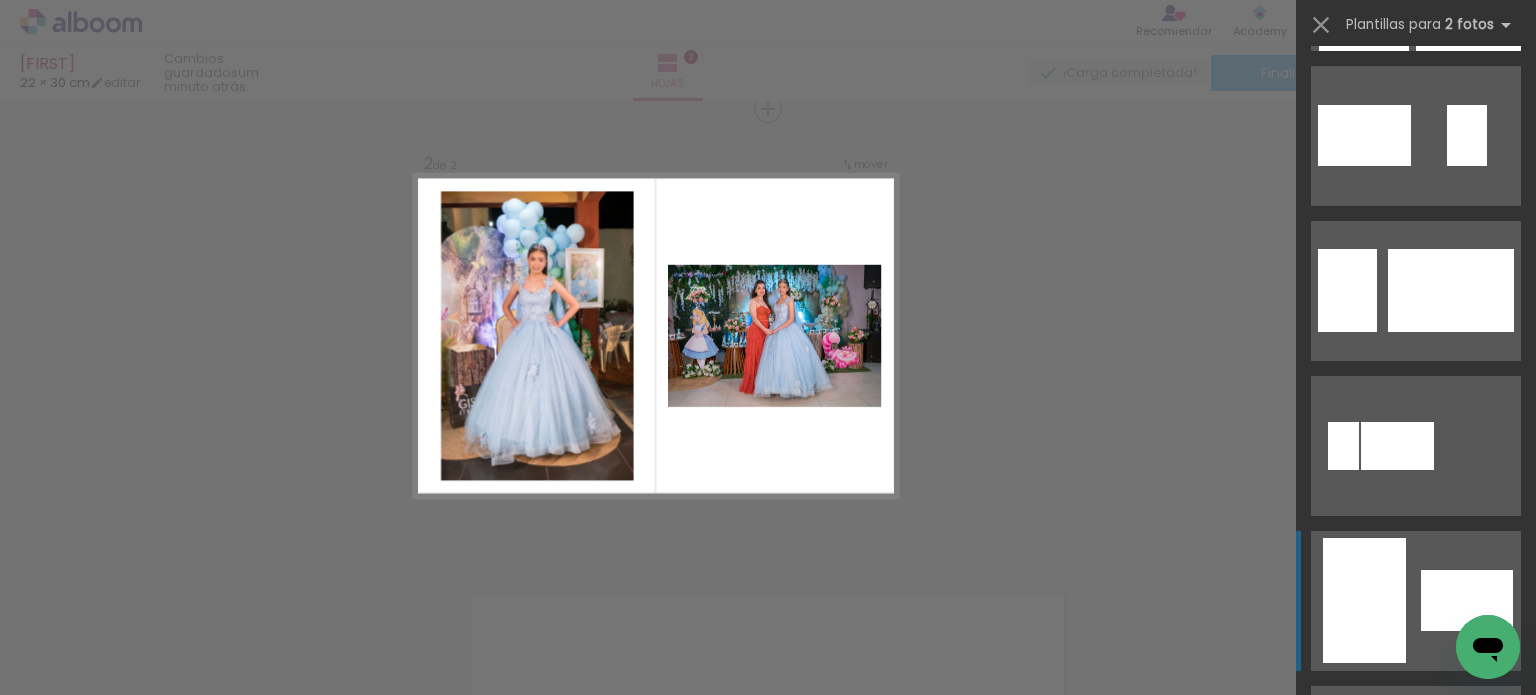 click at bounding box center (1343, 446) 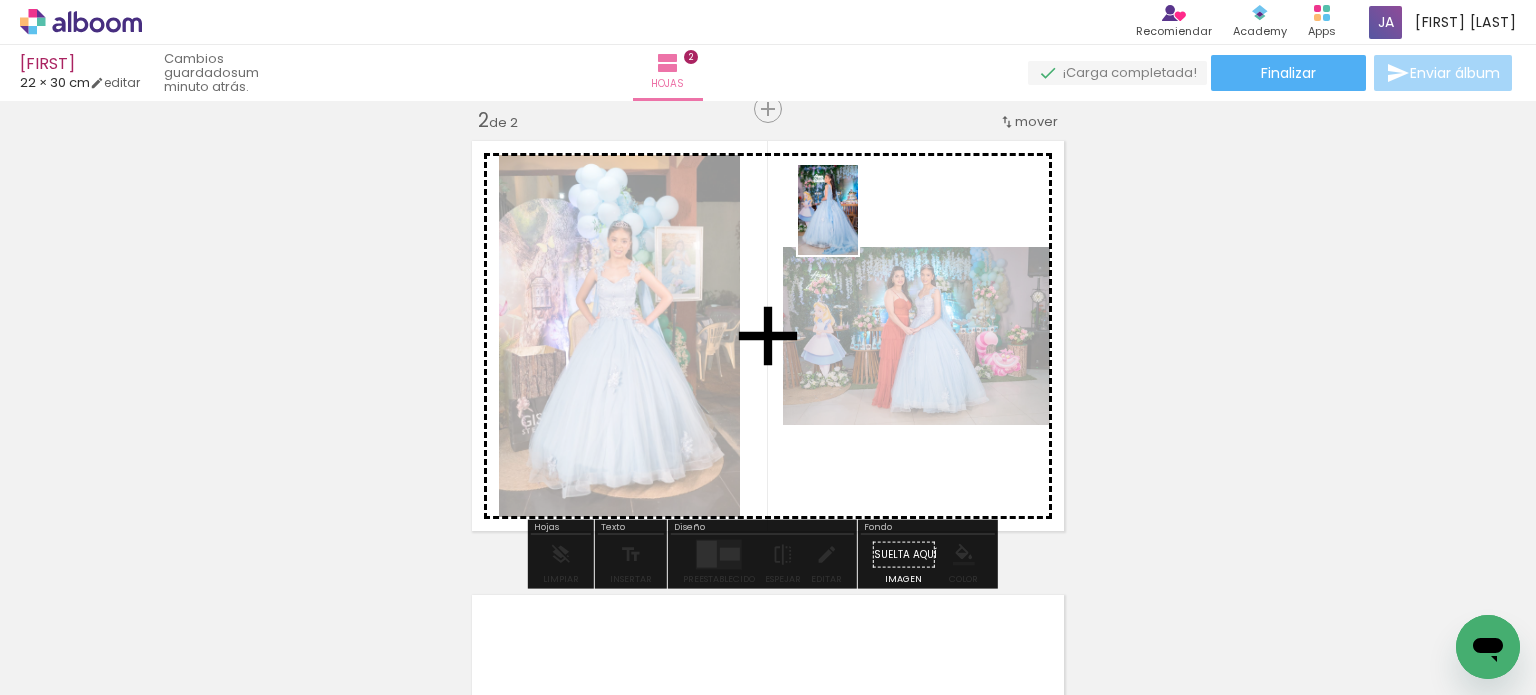 drag, startPoint x: 1312, startPoint y: 635, endPoint x: 858, endPoint y: 225, distance: 611.732 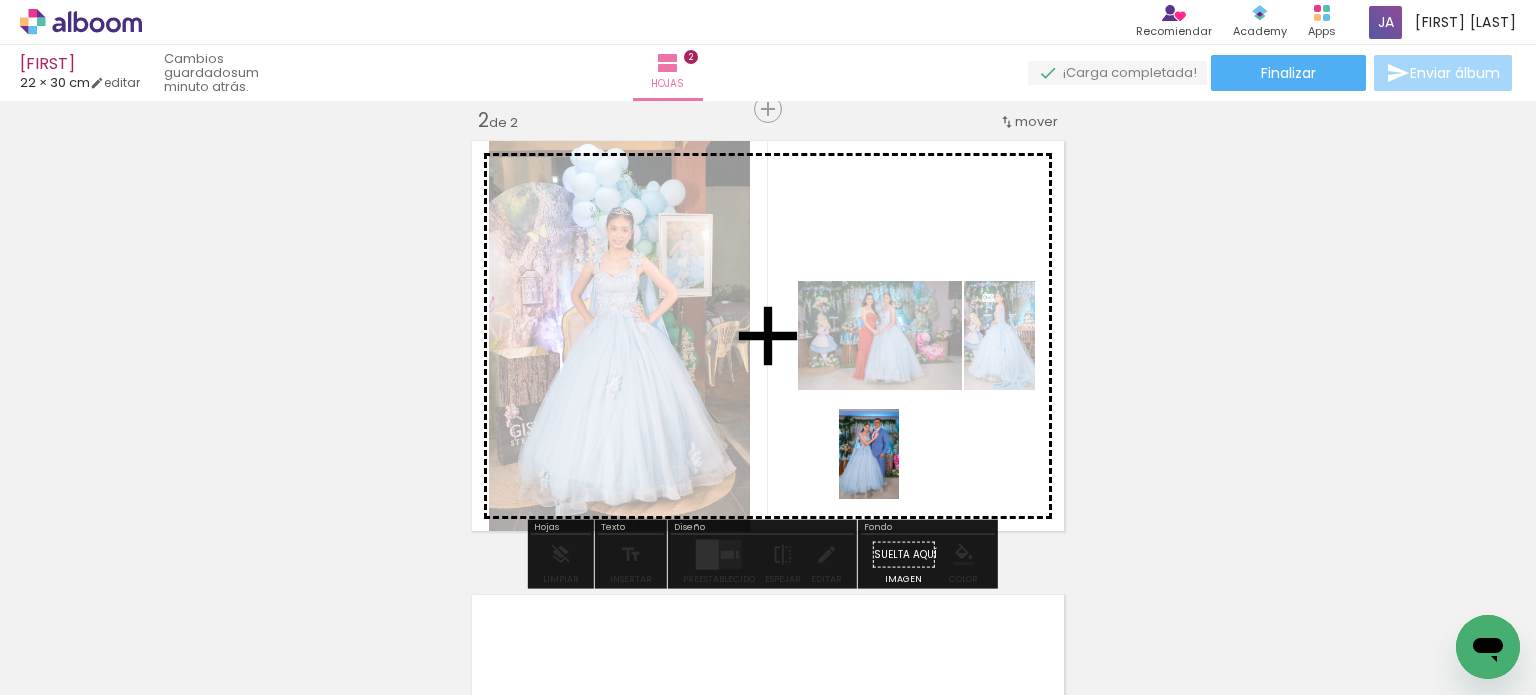 drag, startPoint x: 657, startPoint y: 627, endPoint x: 899, endPoint y: 469, distance: 289.01212 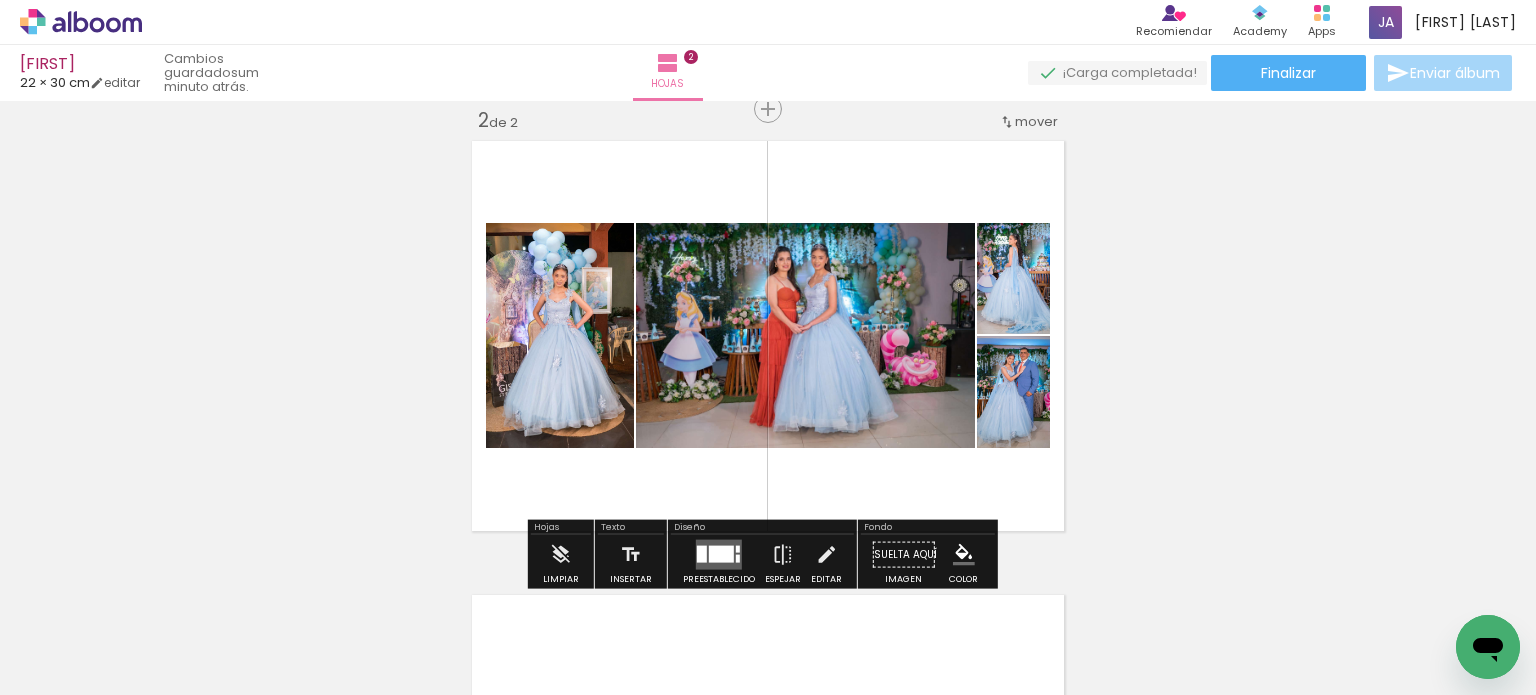 click at bounding box center [721, 554] 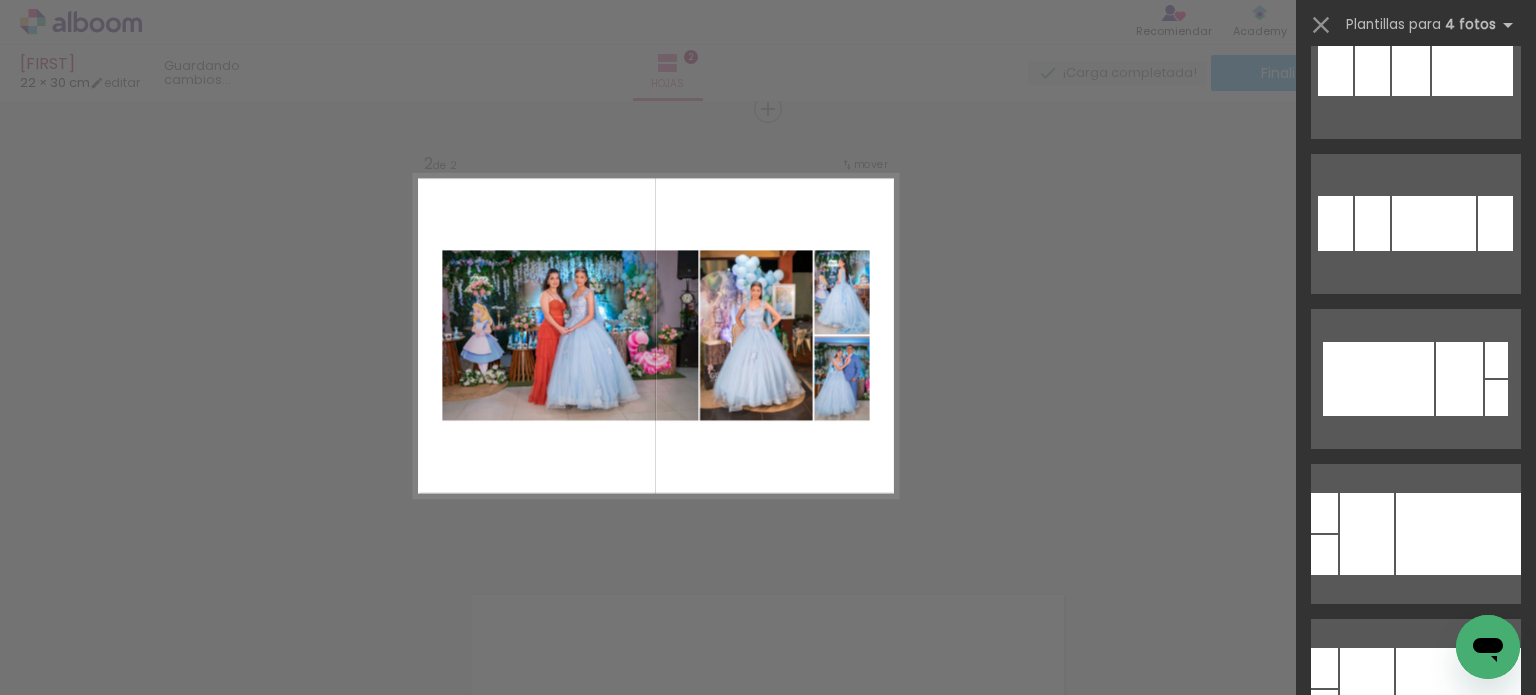 scroll, scrollTop: 1800, scrollLeft: 0, axis: vertical 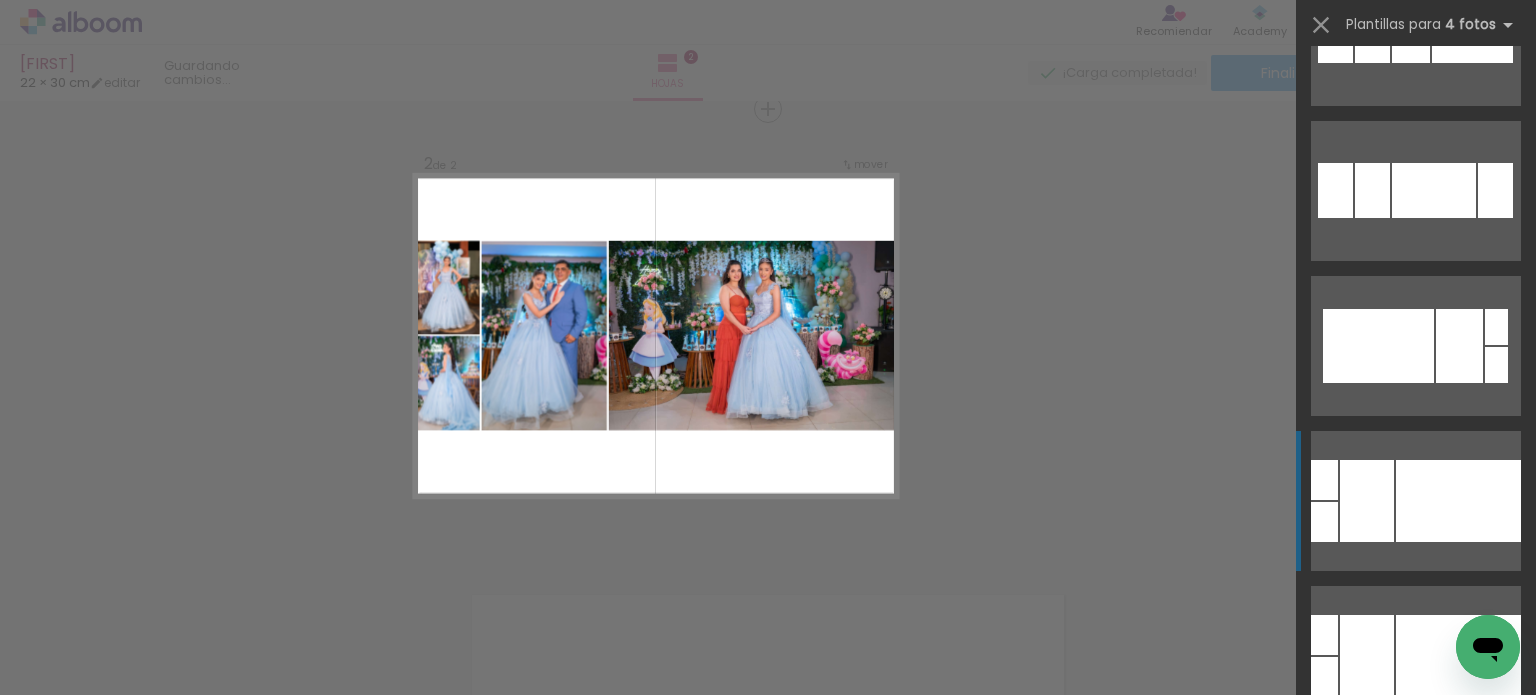 click at bounding box center (1458, 501) 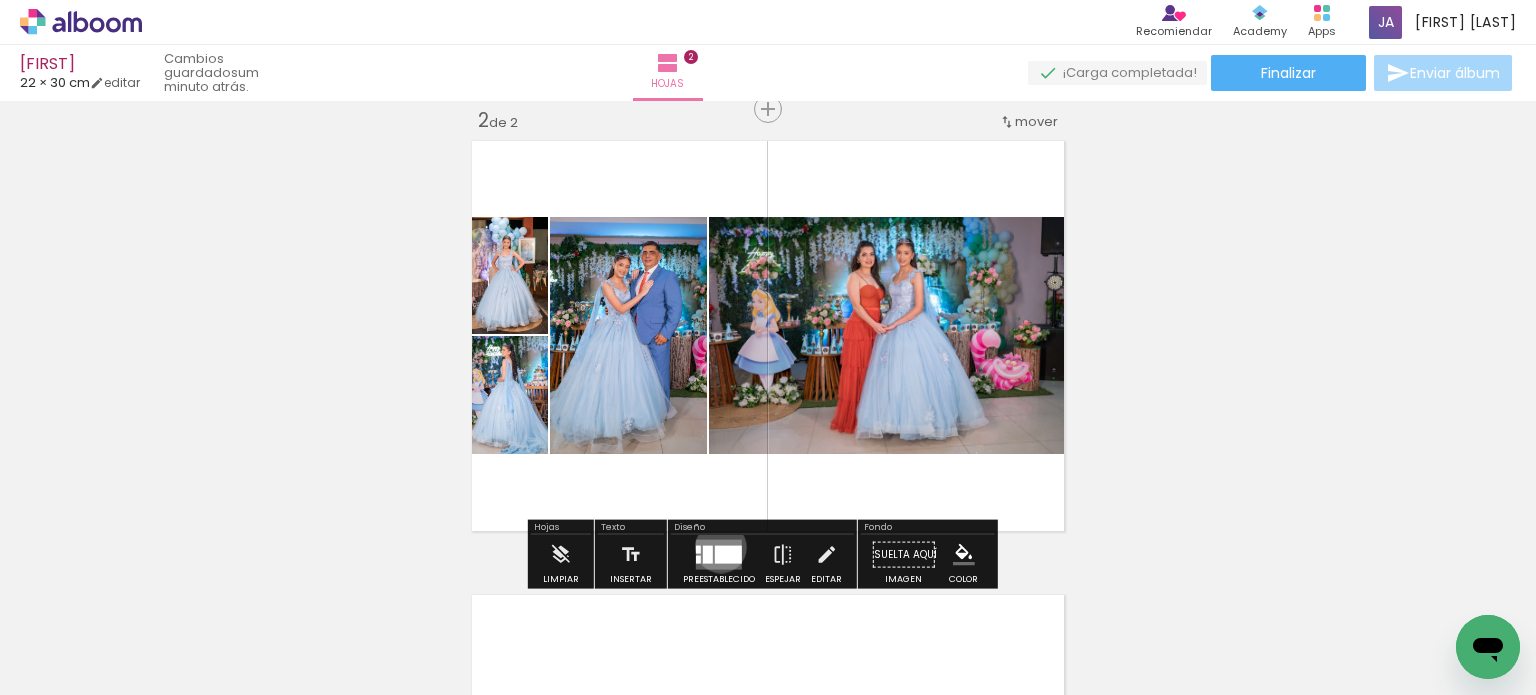 drag, startPoint x: 716, startPoint y: 547, endPoint x: 1535, endPoint y: 357, distance: 840.75024 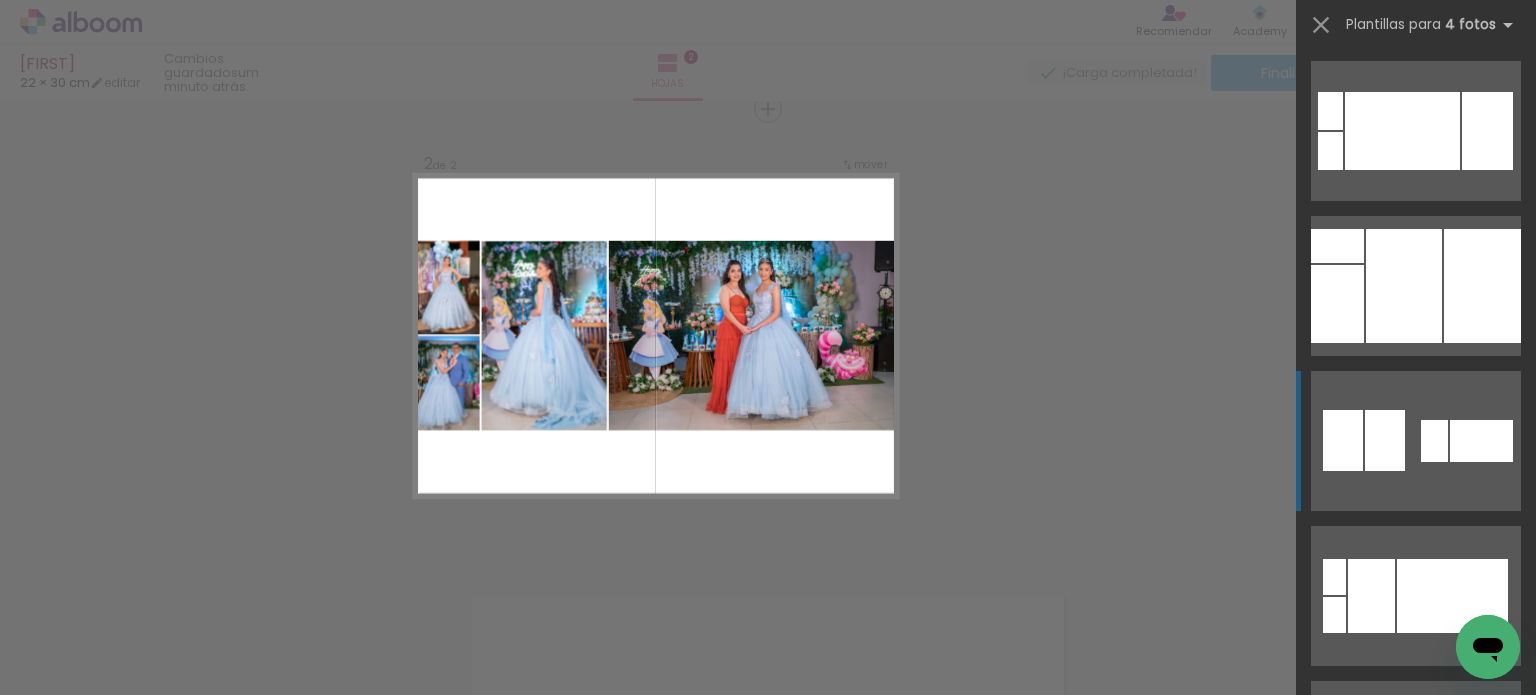 scroll, scrollTop: 2670, scrollLeft: 0, axis: vertical 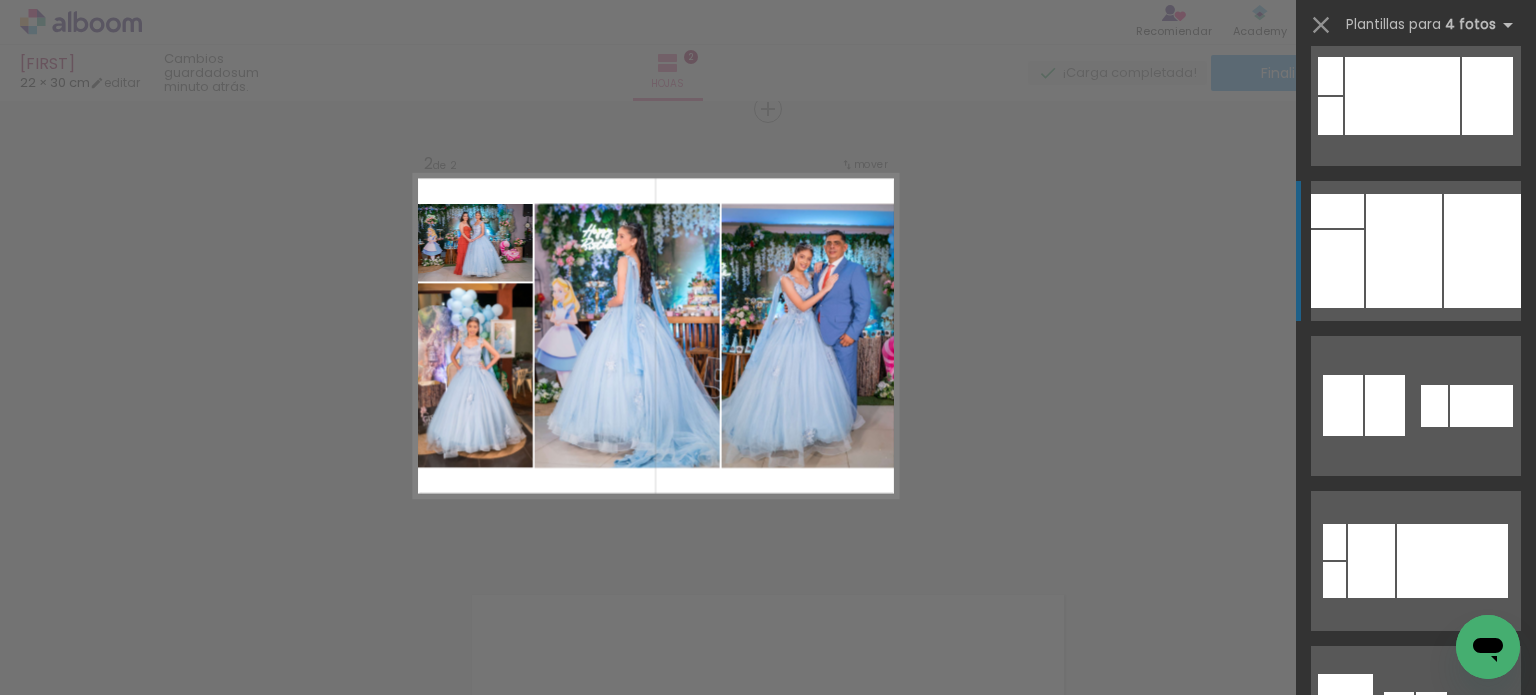 click at bounding box center (1458, -214) 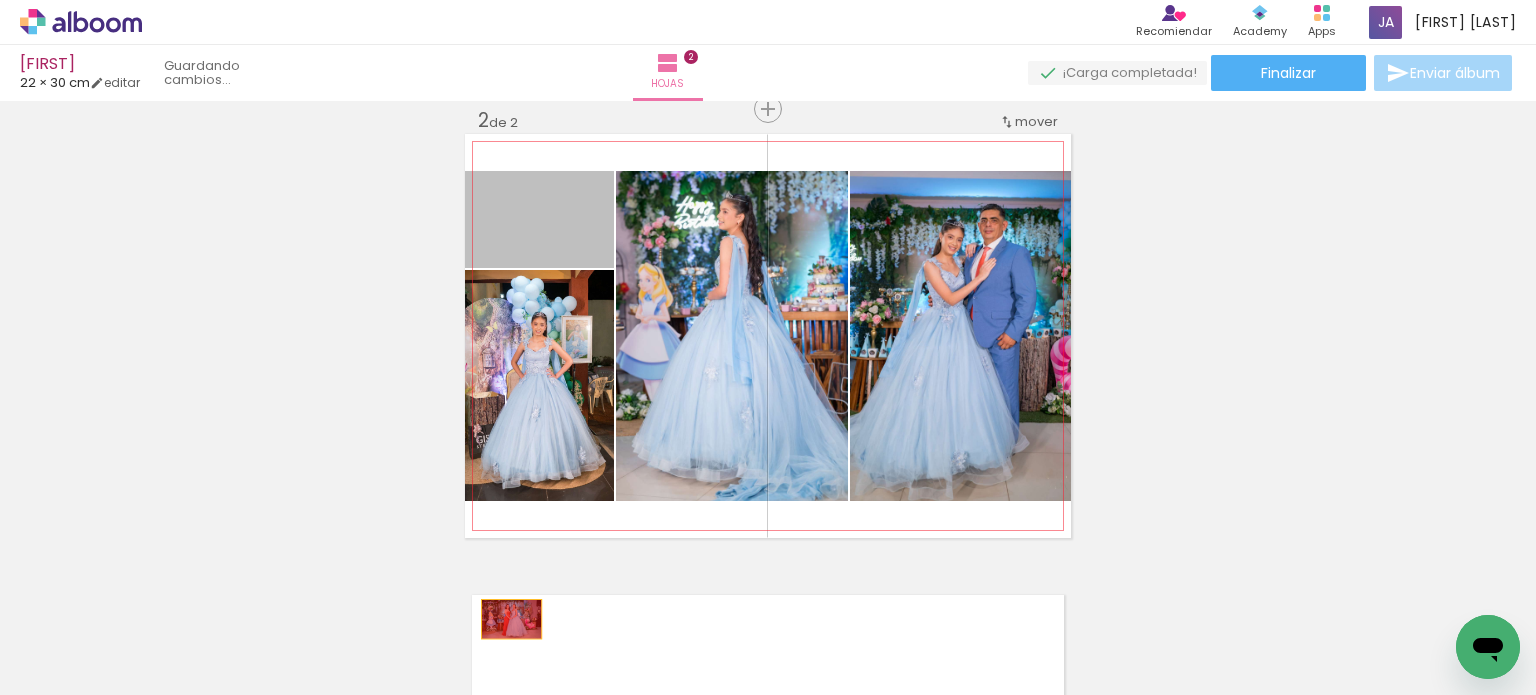 drag, startPoint x: 564, startPoint y: 238, endPoint x: 504, endPoint y: 619, distance: 385.69547 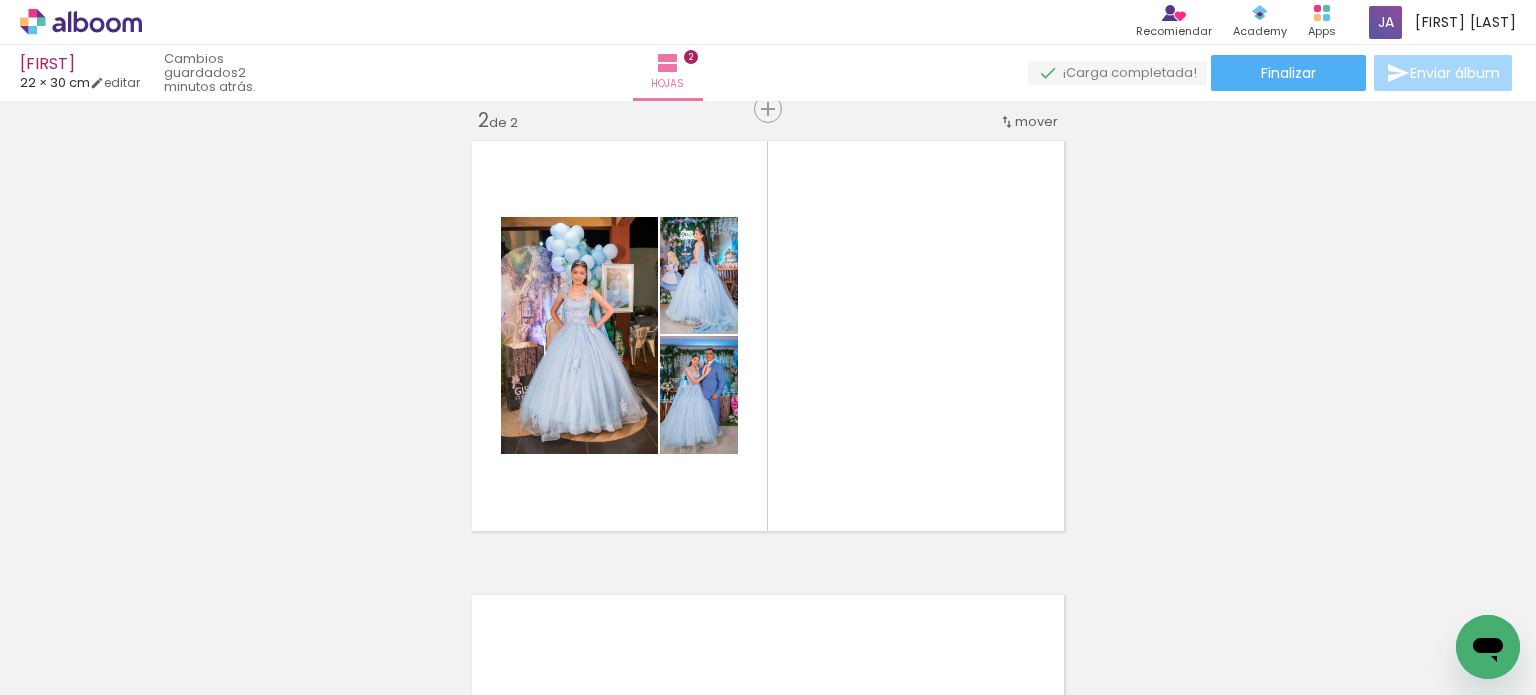 scroll, scrollTop: 0, scrollLeft: 0, axis: both 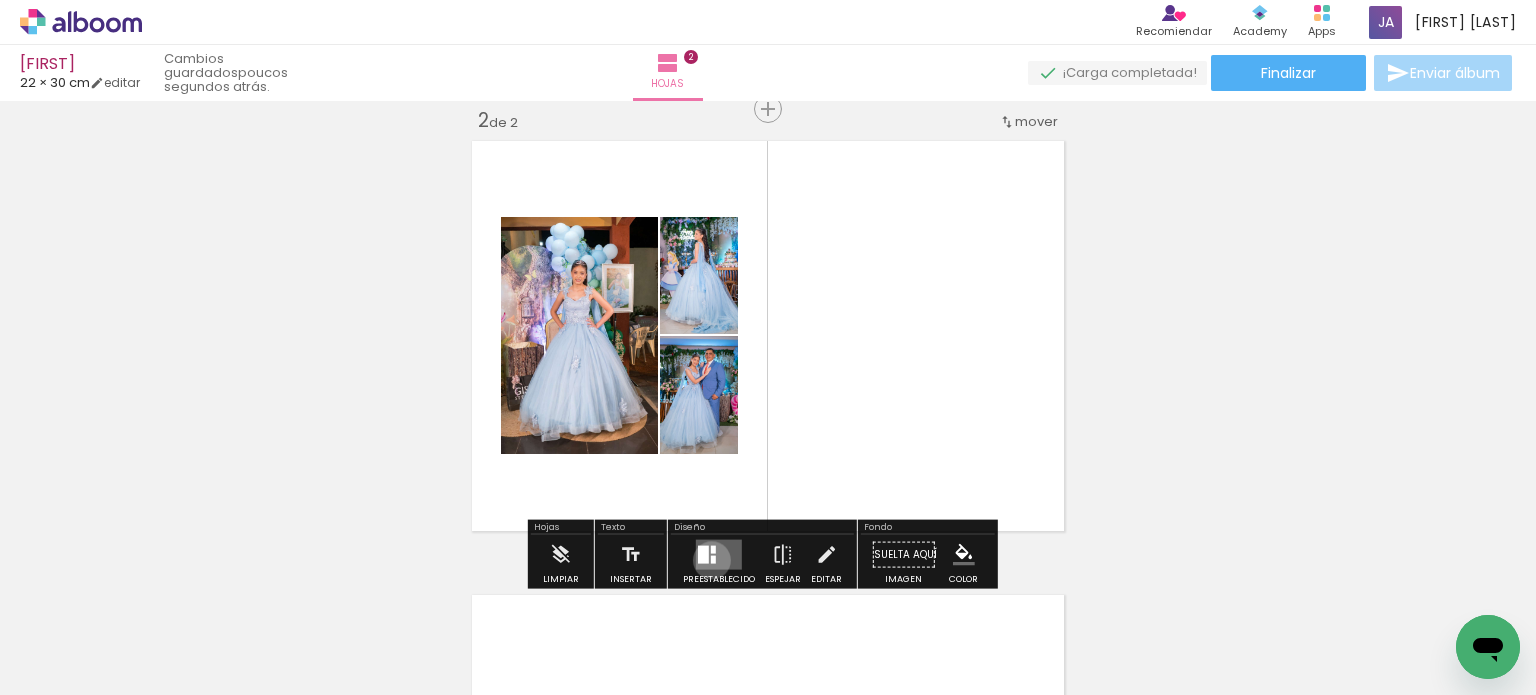 click at bounding box center [713, 560] 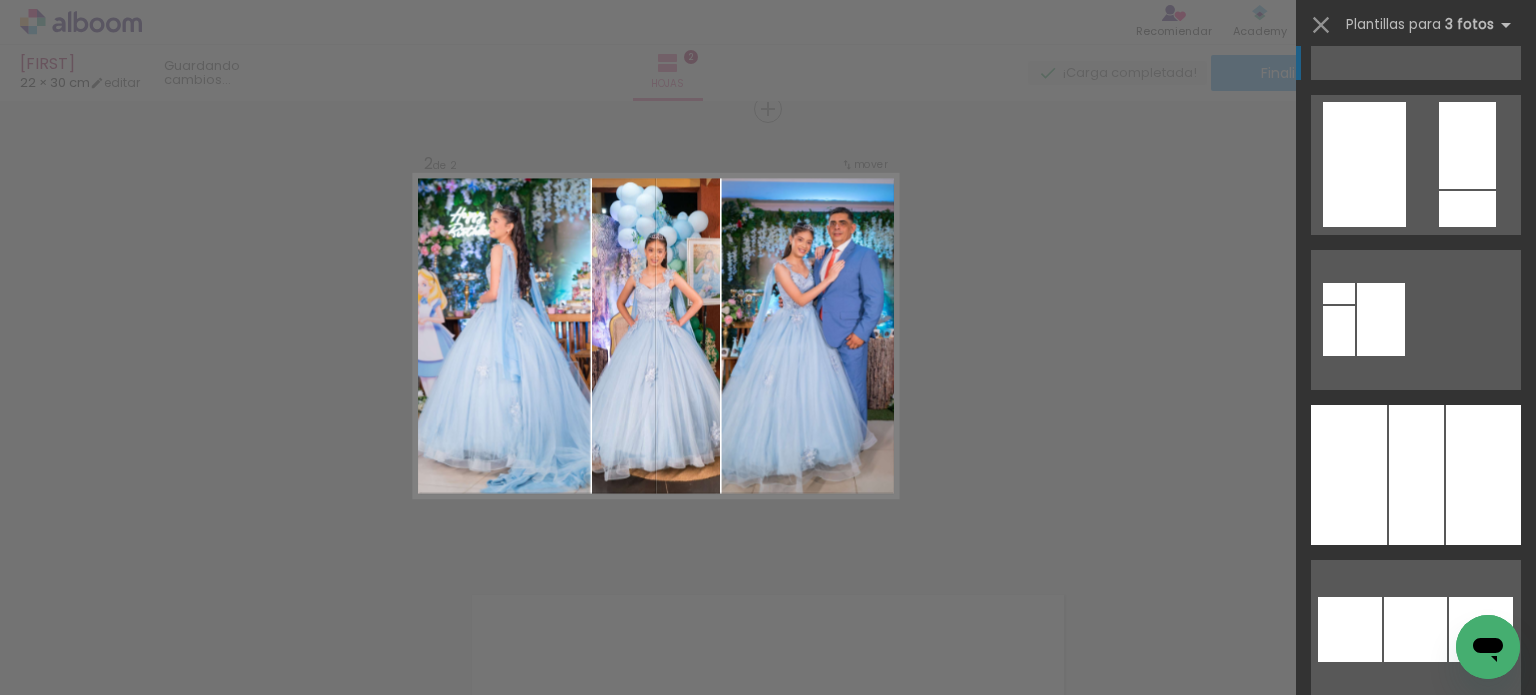 scroll, scrollTop: 10200, scrollLeft: 0, axis: vertical 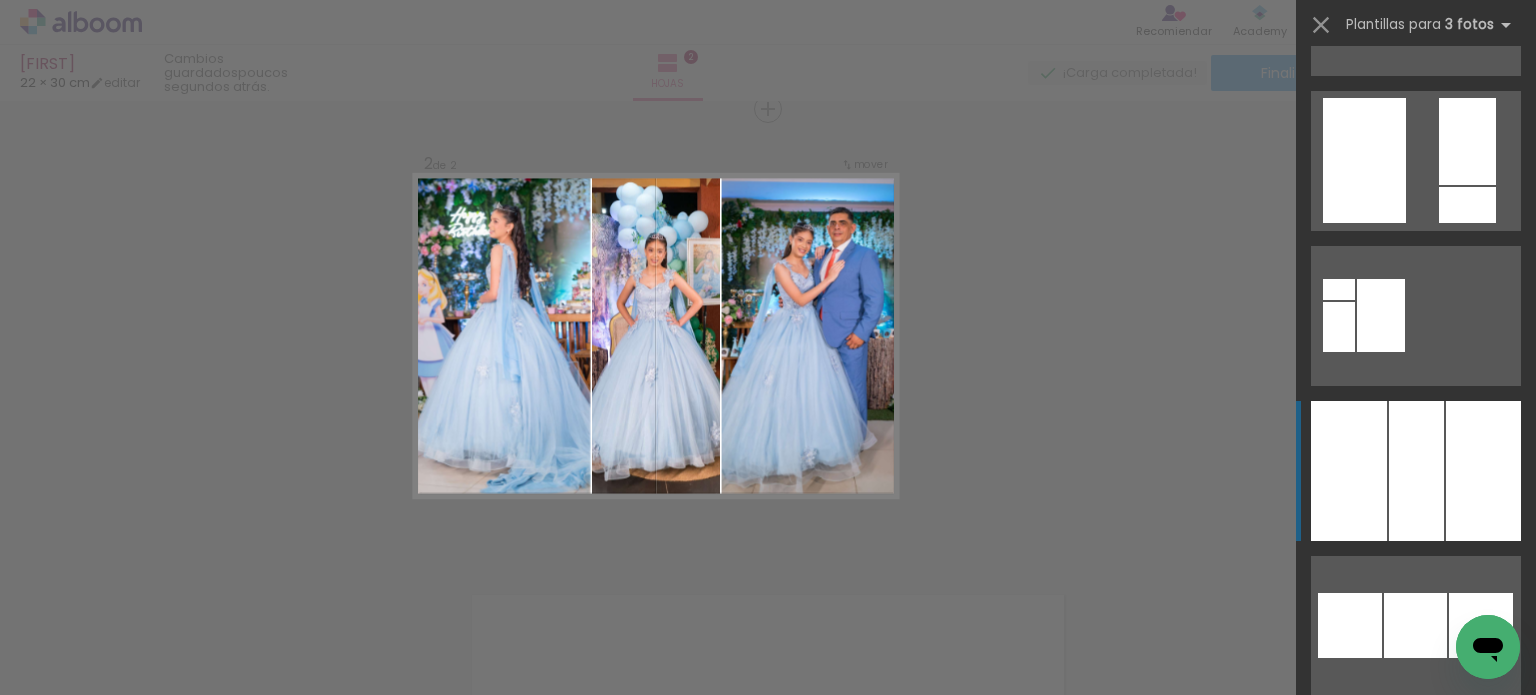 click at bounding box center [1416, 471] 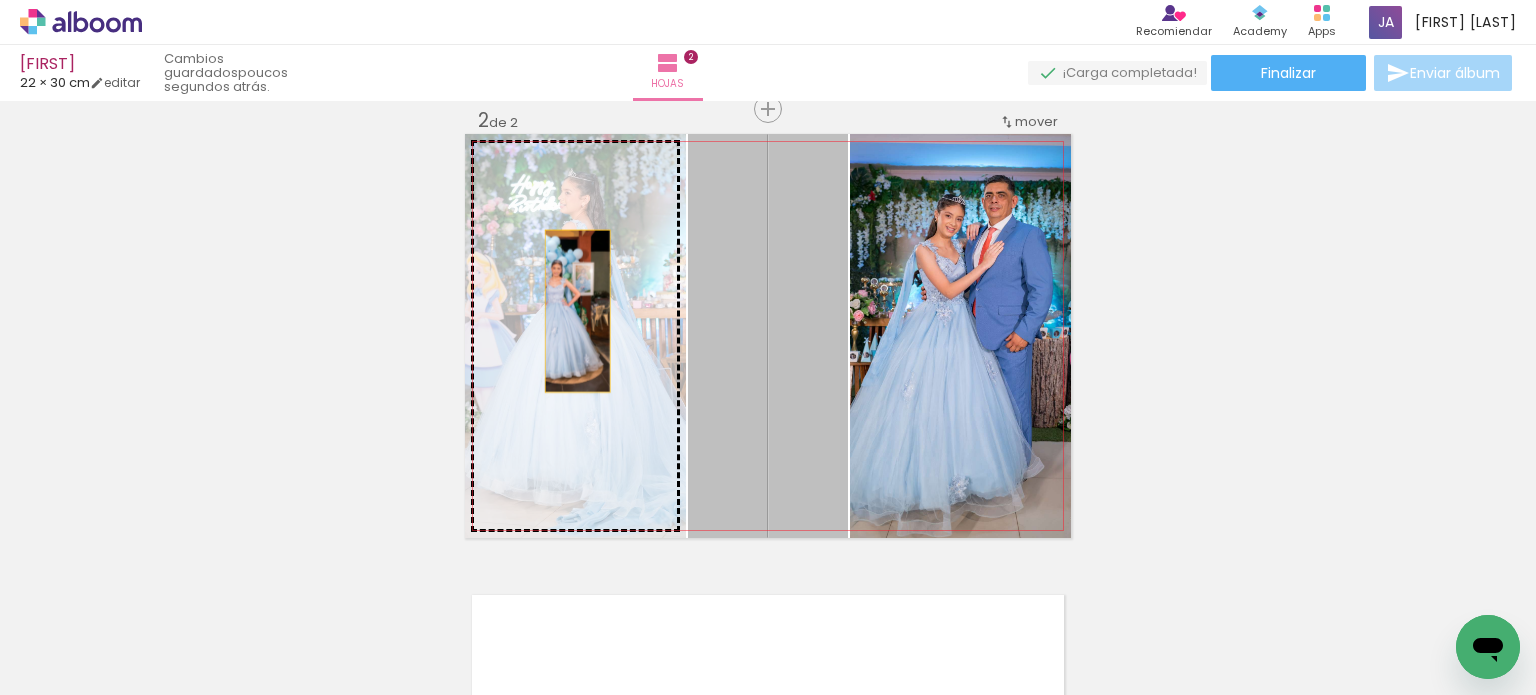 drag, startPoint x: 729, startPoint y: 335, endPoint x: 568, endPoint y: 311, distance: 162.77899 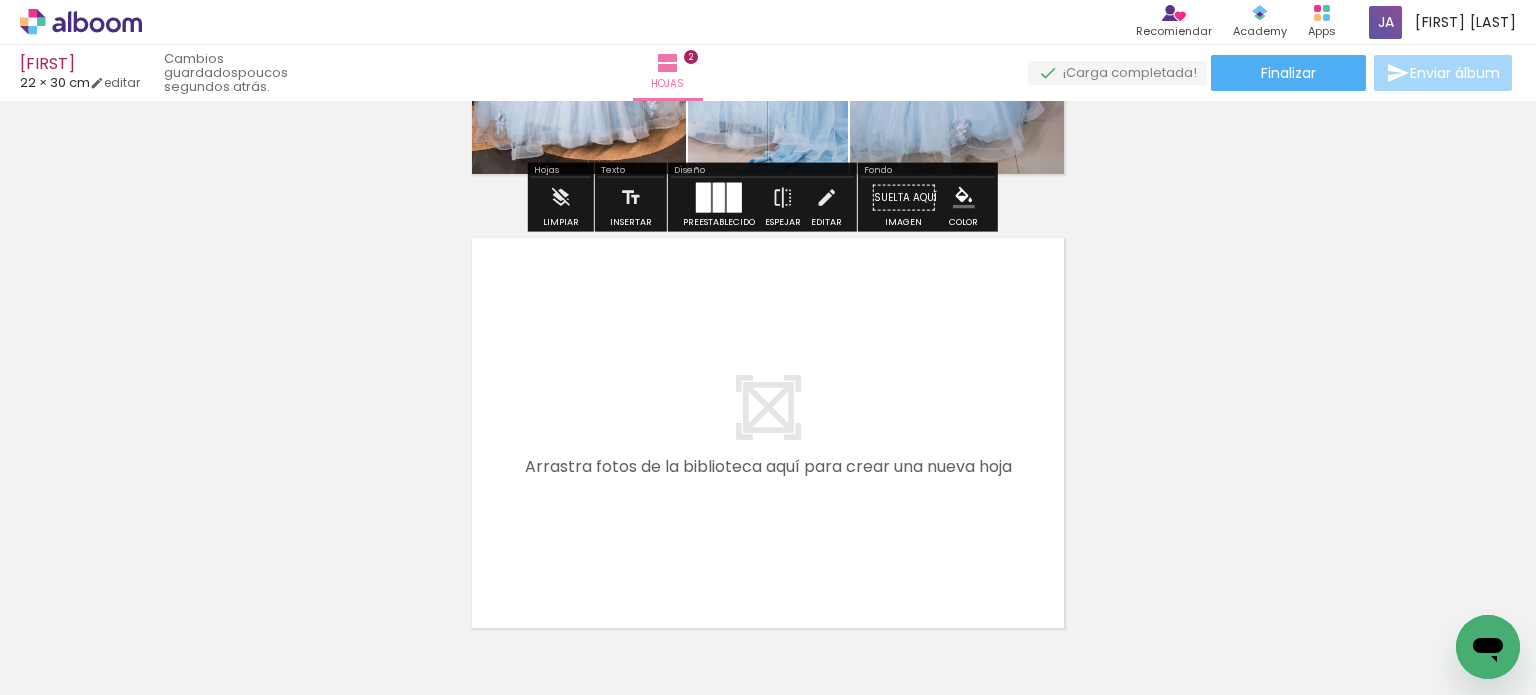 scroll, scrollTop: 879, scrollLeft: 0, axis: vertical 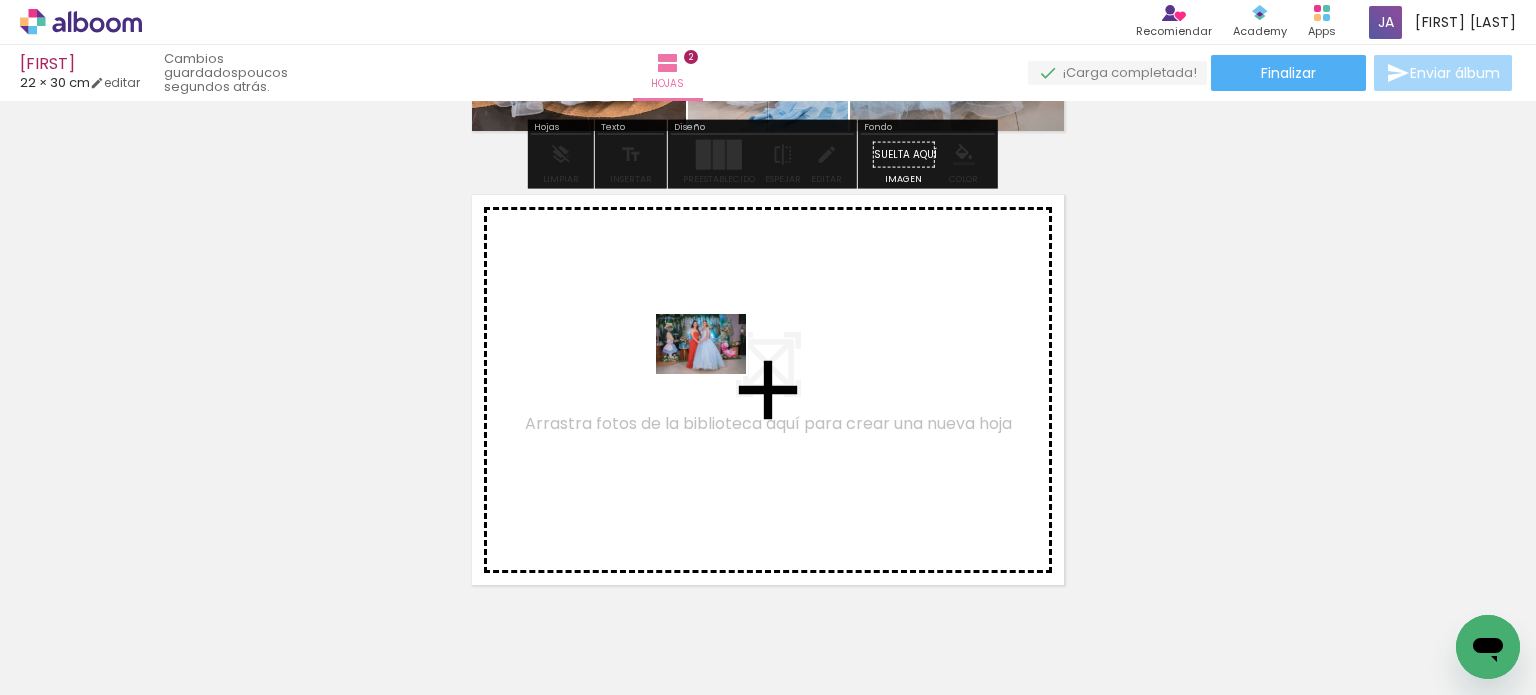 drag, startPoint x: 764, startPoint y: 619, endPoint x: 716, endPoint y: 374, distance: 249.65776 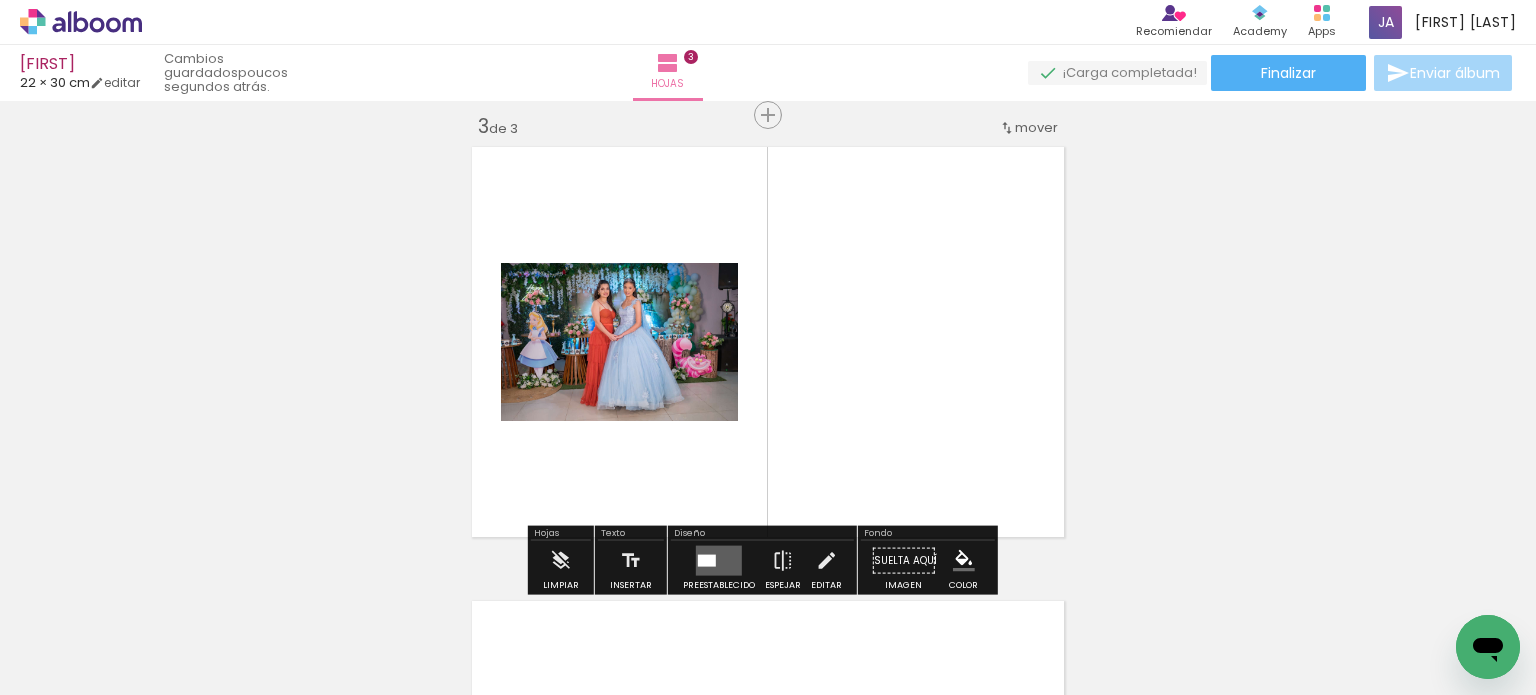 scroll, scrollTop: 933, scrollLeft: 0, axis: vertical 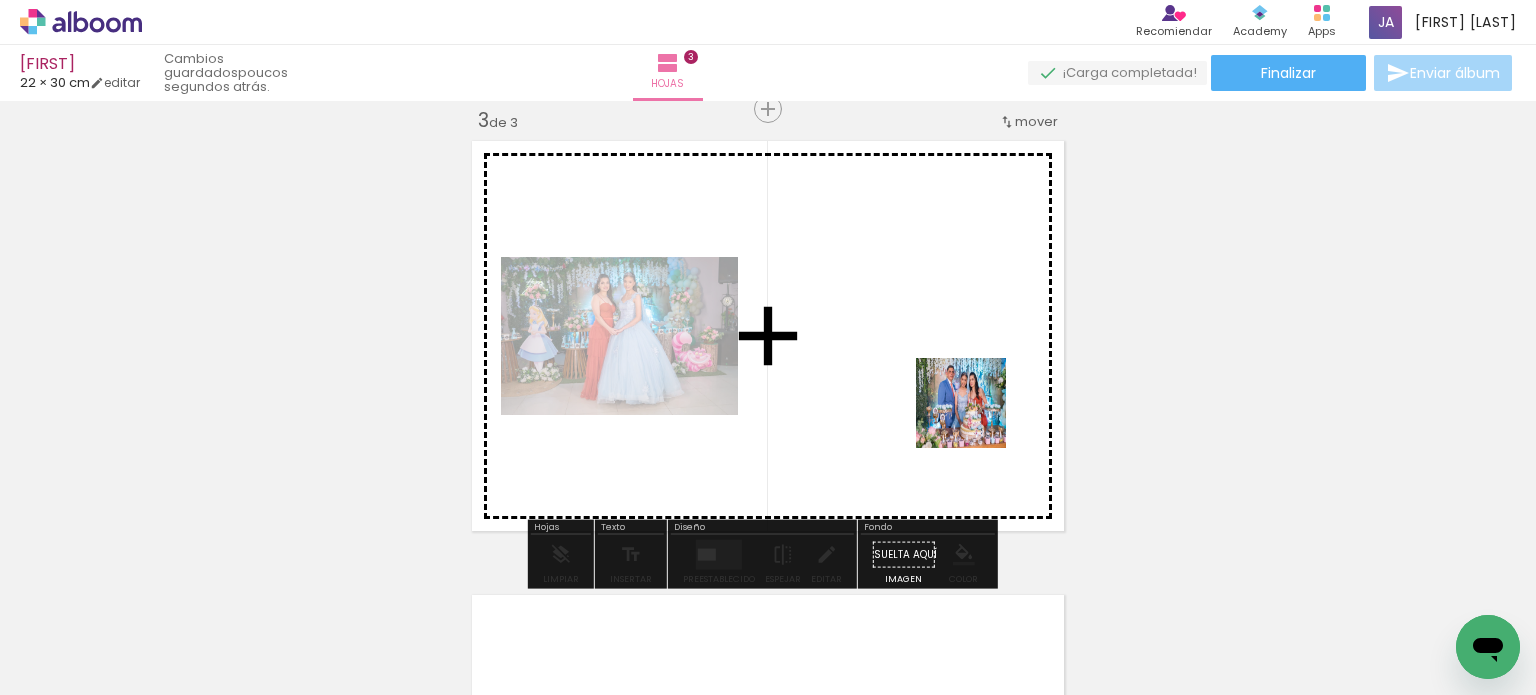 drag, startPoint x: 992, startPoint y: 613, endPoint x: 976, endPoint y: 414, distance: 199.64218 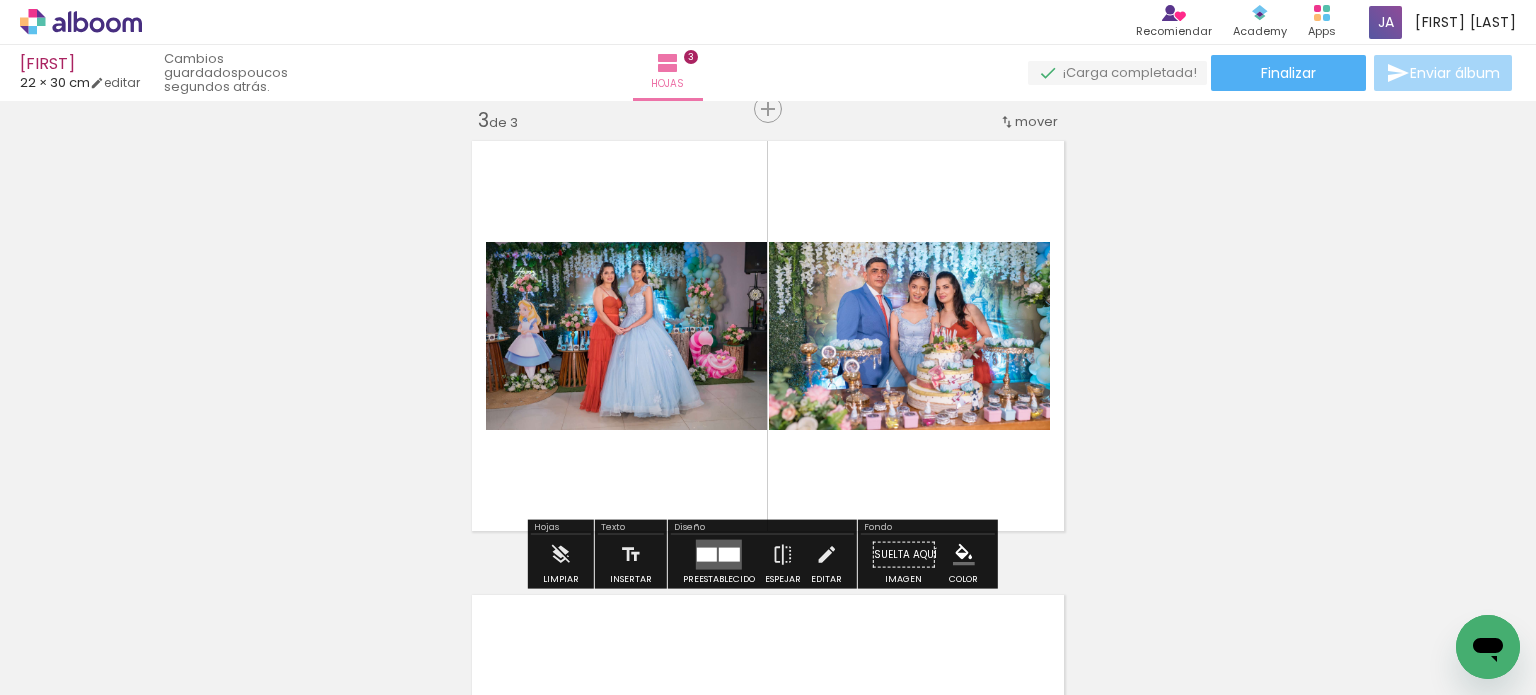 click at bounding box center (719, 555) 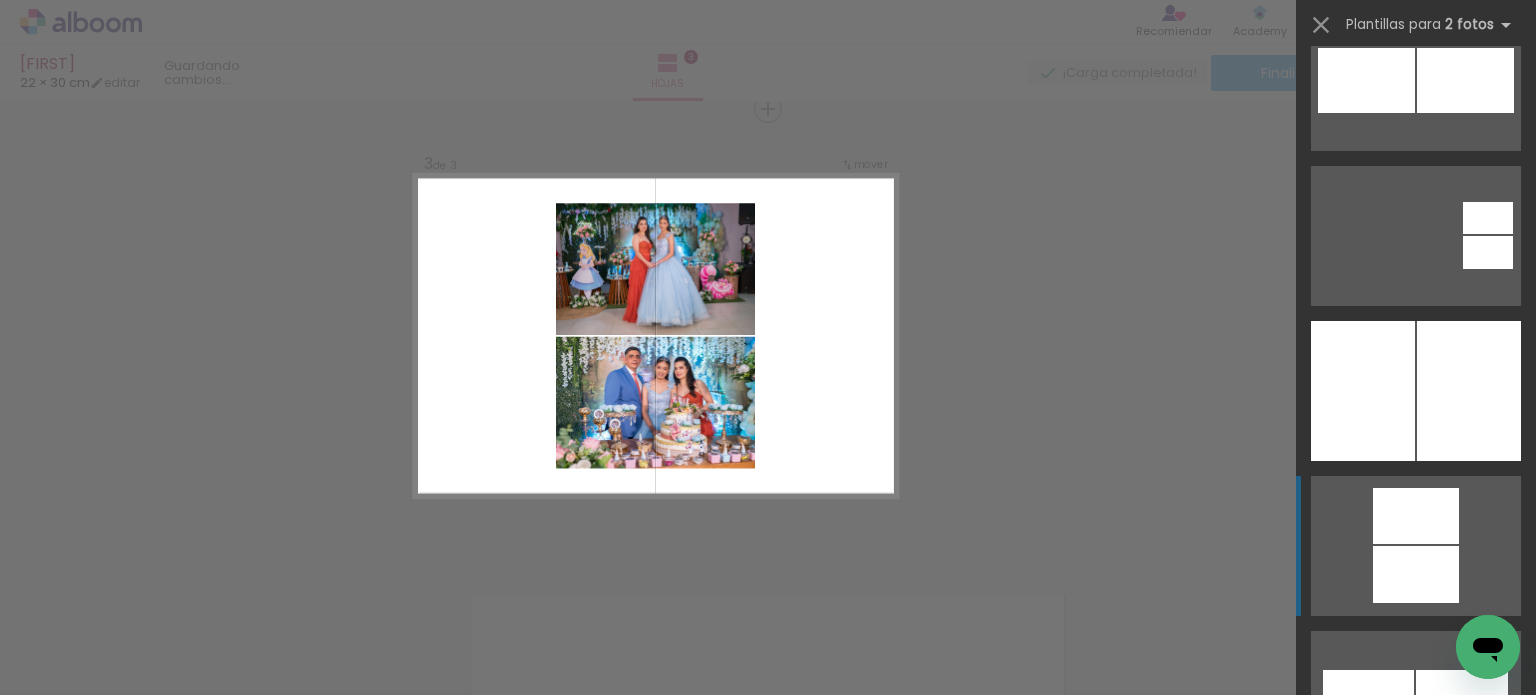 scroll, scrollTop: 2400, scrollLeft: 0, axis: vertical 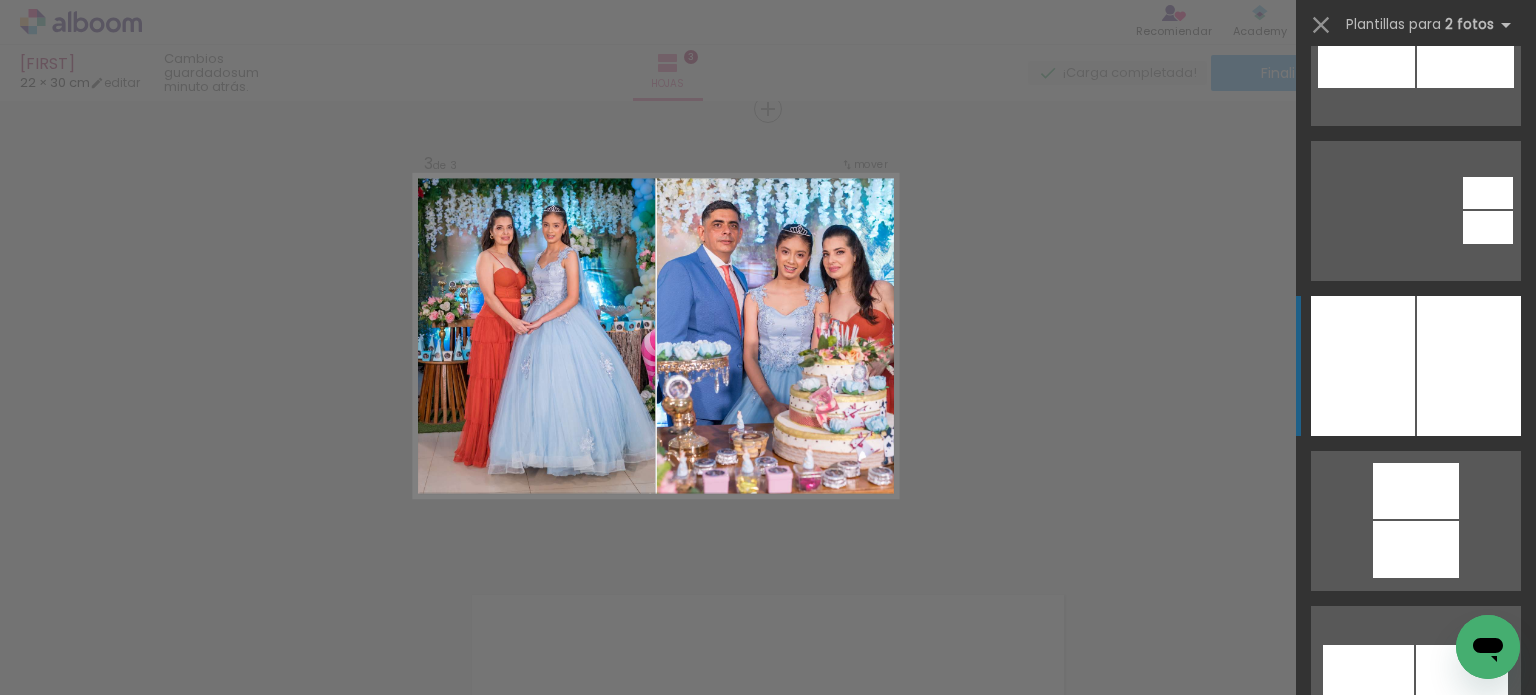 click at bounding box center (1363, 366) 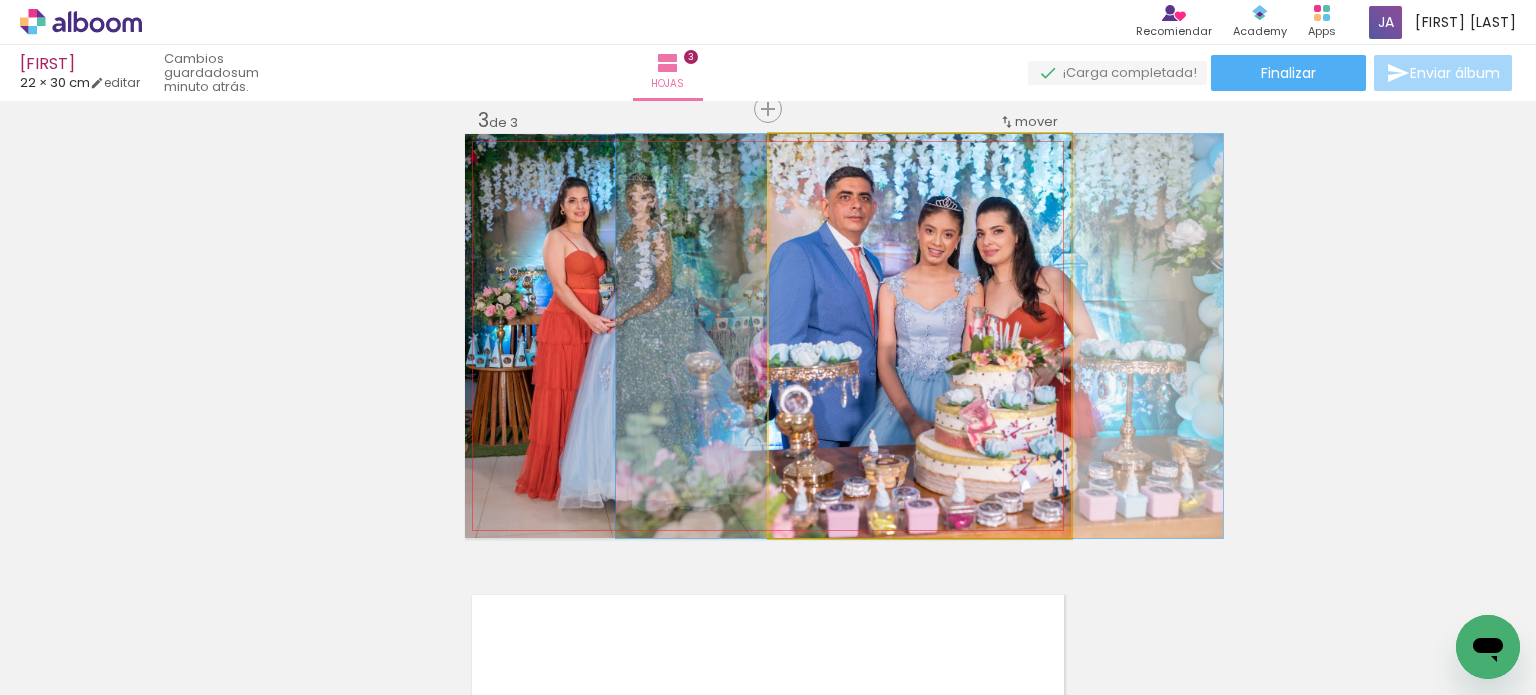 click 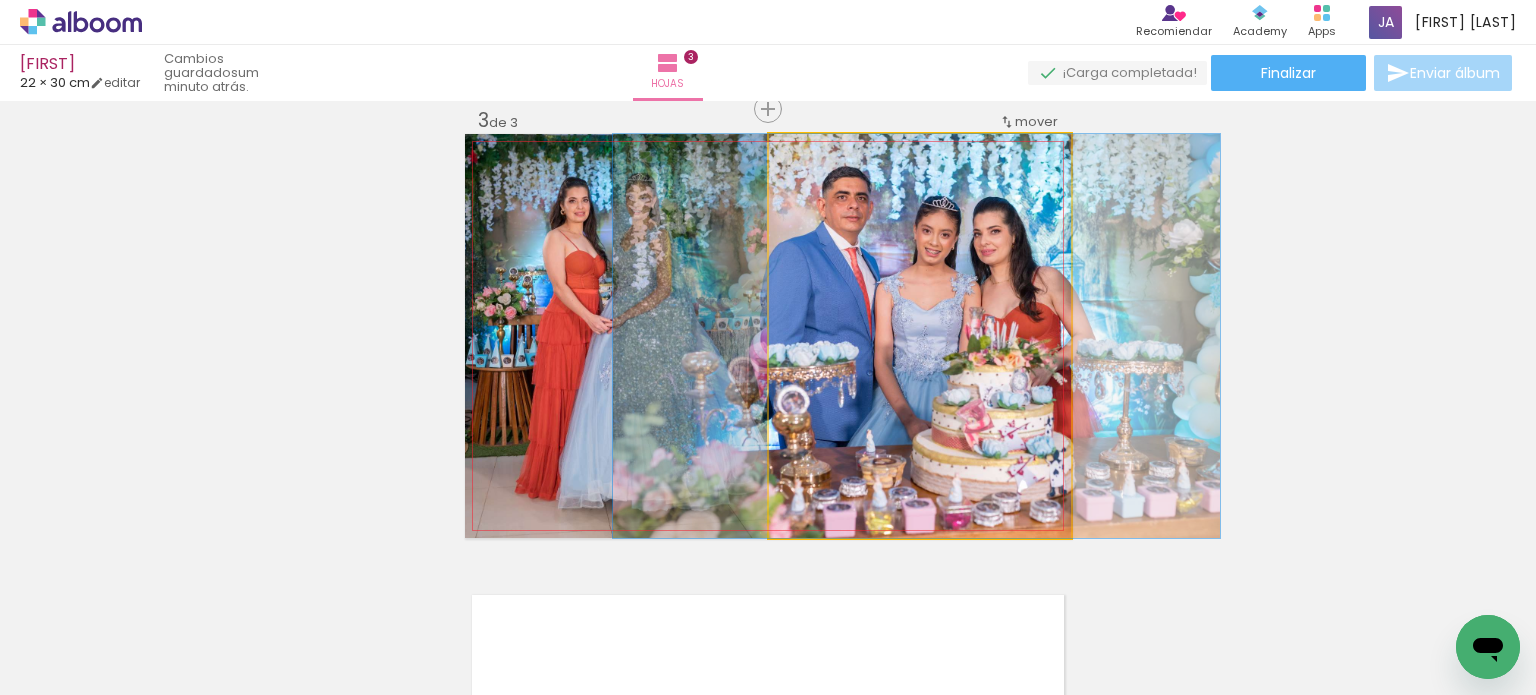 drag, startPoint x: 863, startPoint y: 303, endPoint x: 860, endPoint y: 314, distance: 11.401754 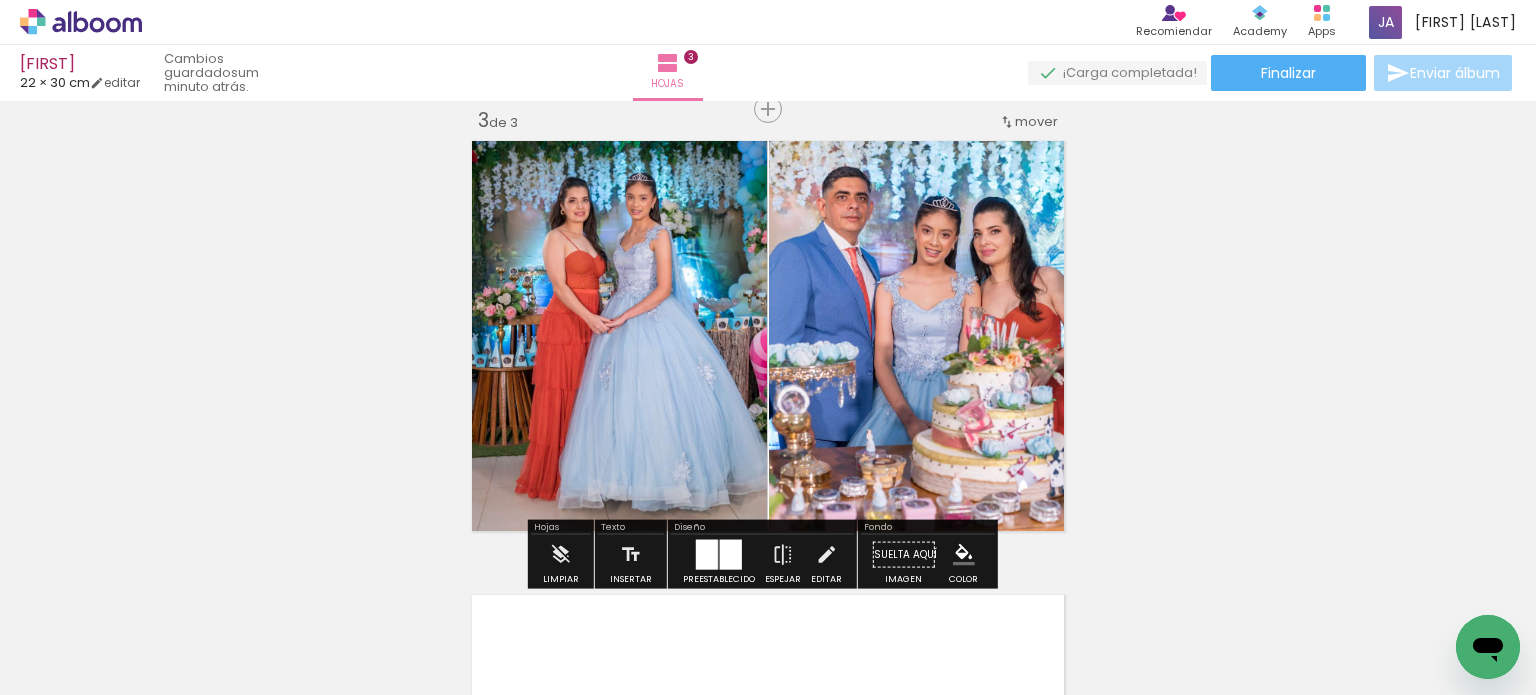 click at bounding box center [719, 555] 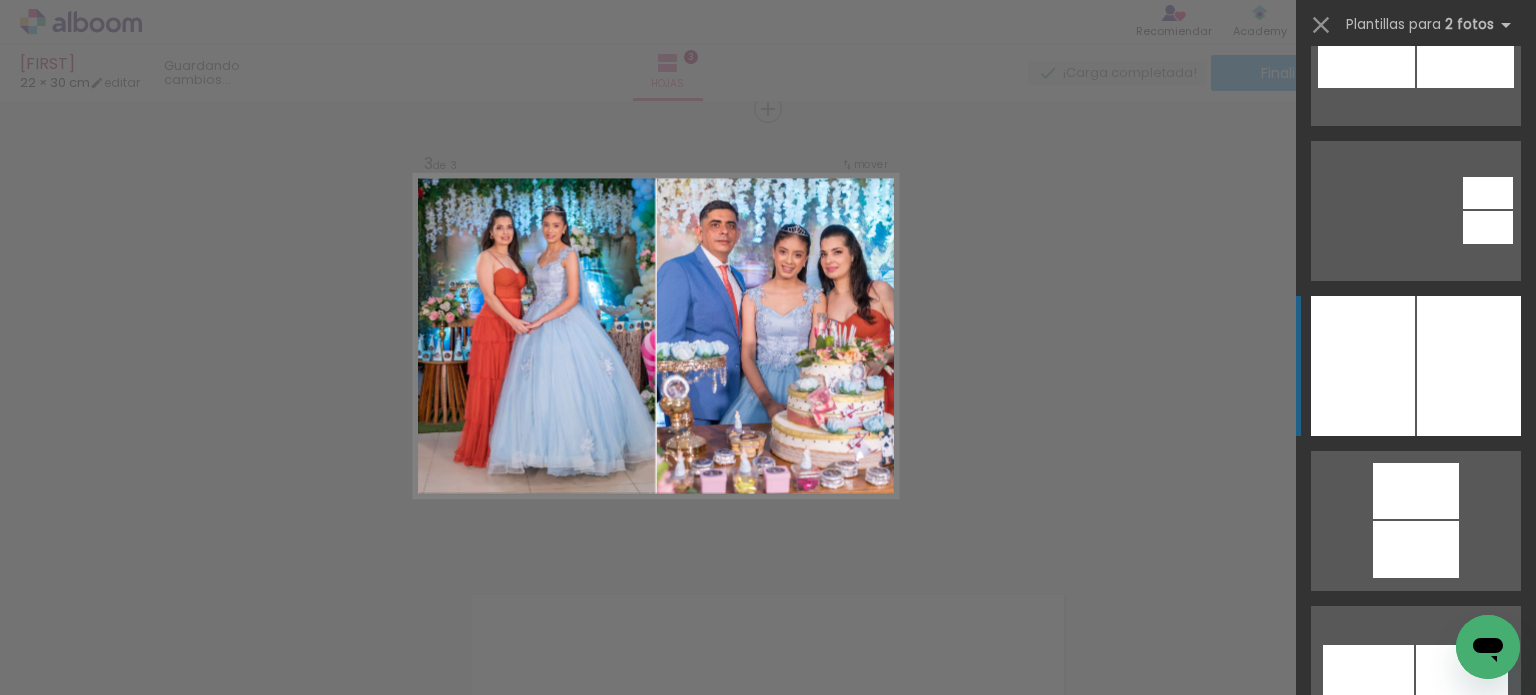 scroll, scrollTop: 2635, scrollLeft: 0, axis: vertical 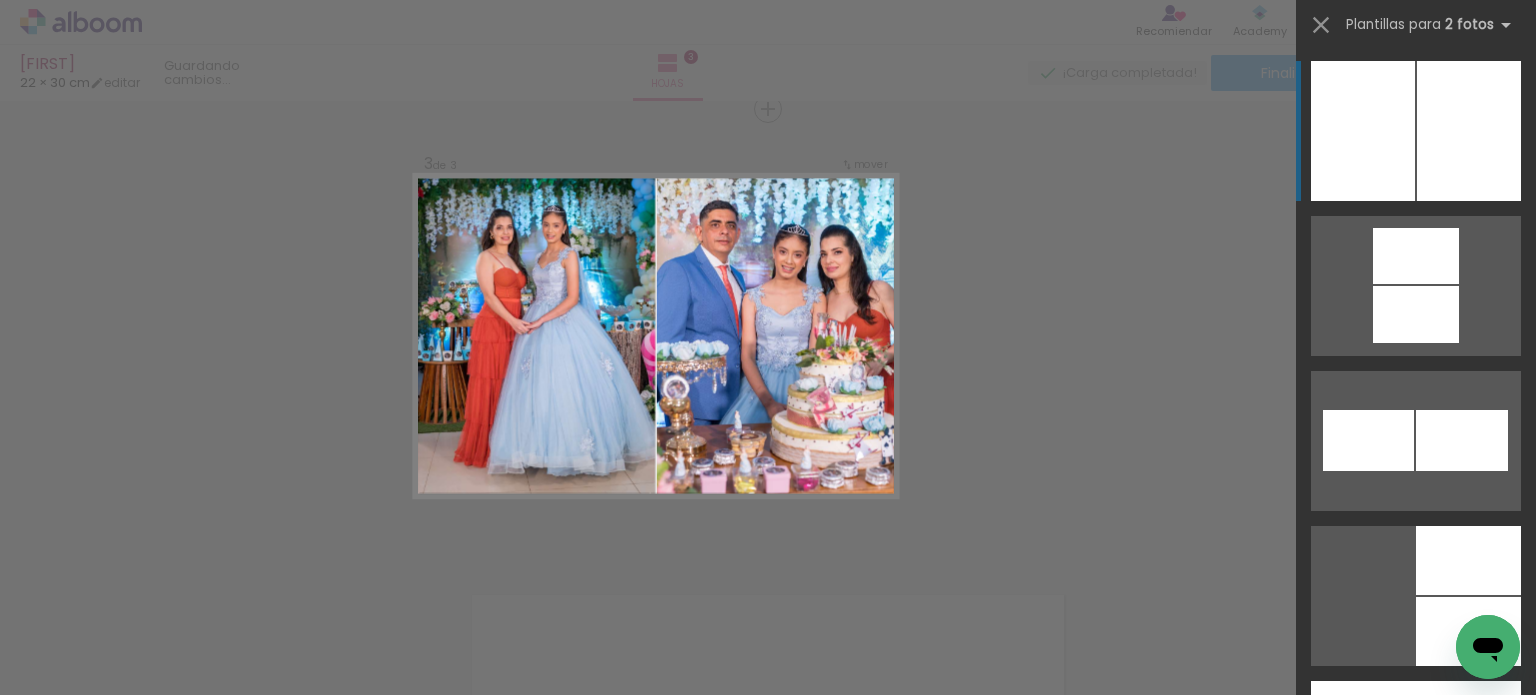 click at bounding box center (1363, 131) 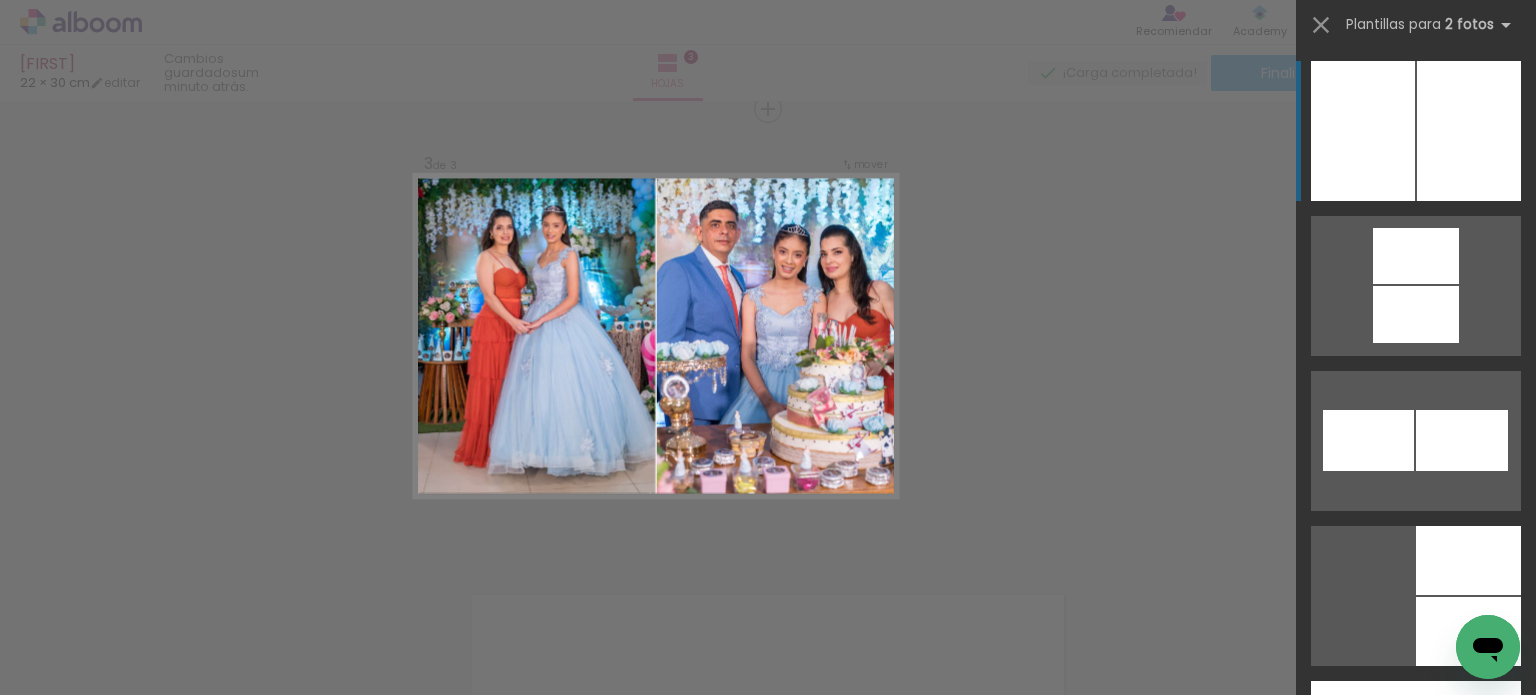 click at bounding box center (1363, 131) 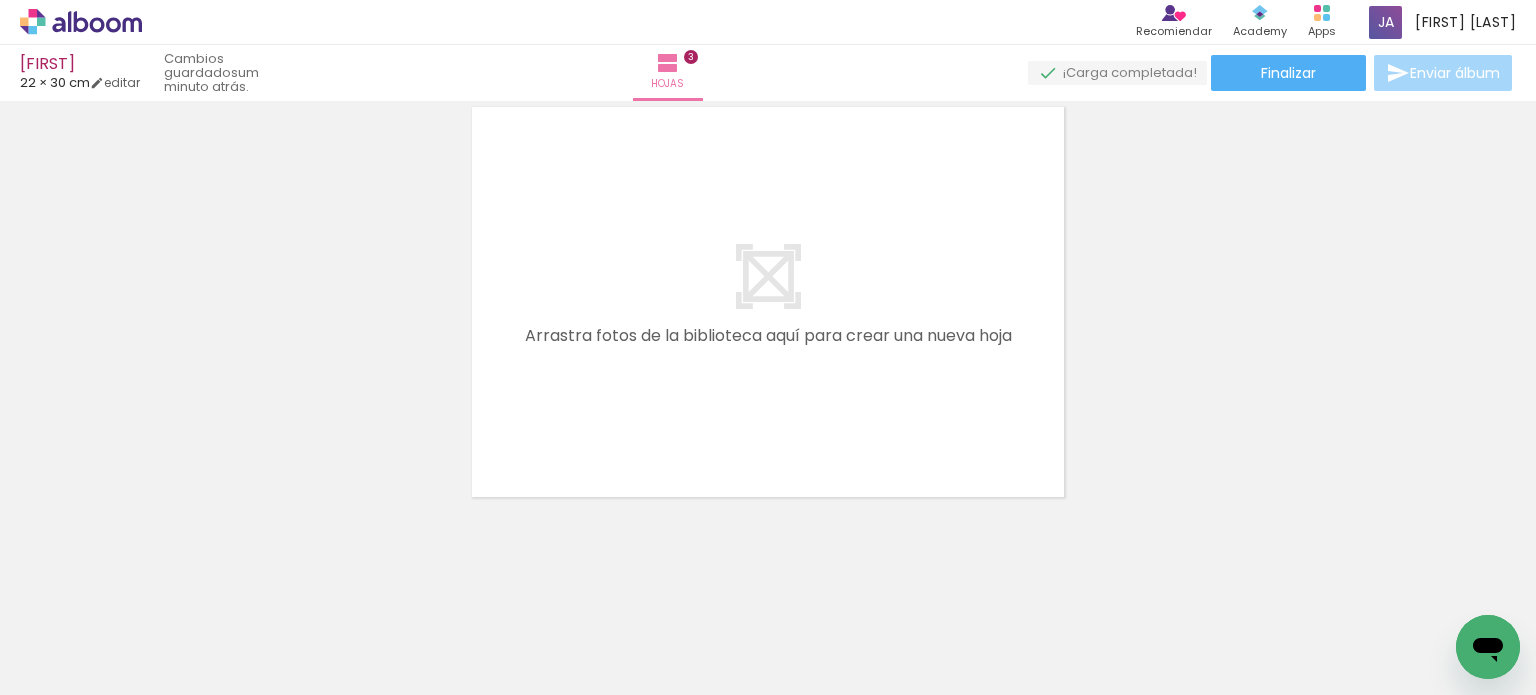 scroll, scrollTop: 1424, scrollLeft: 0, axis: vertical 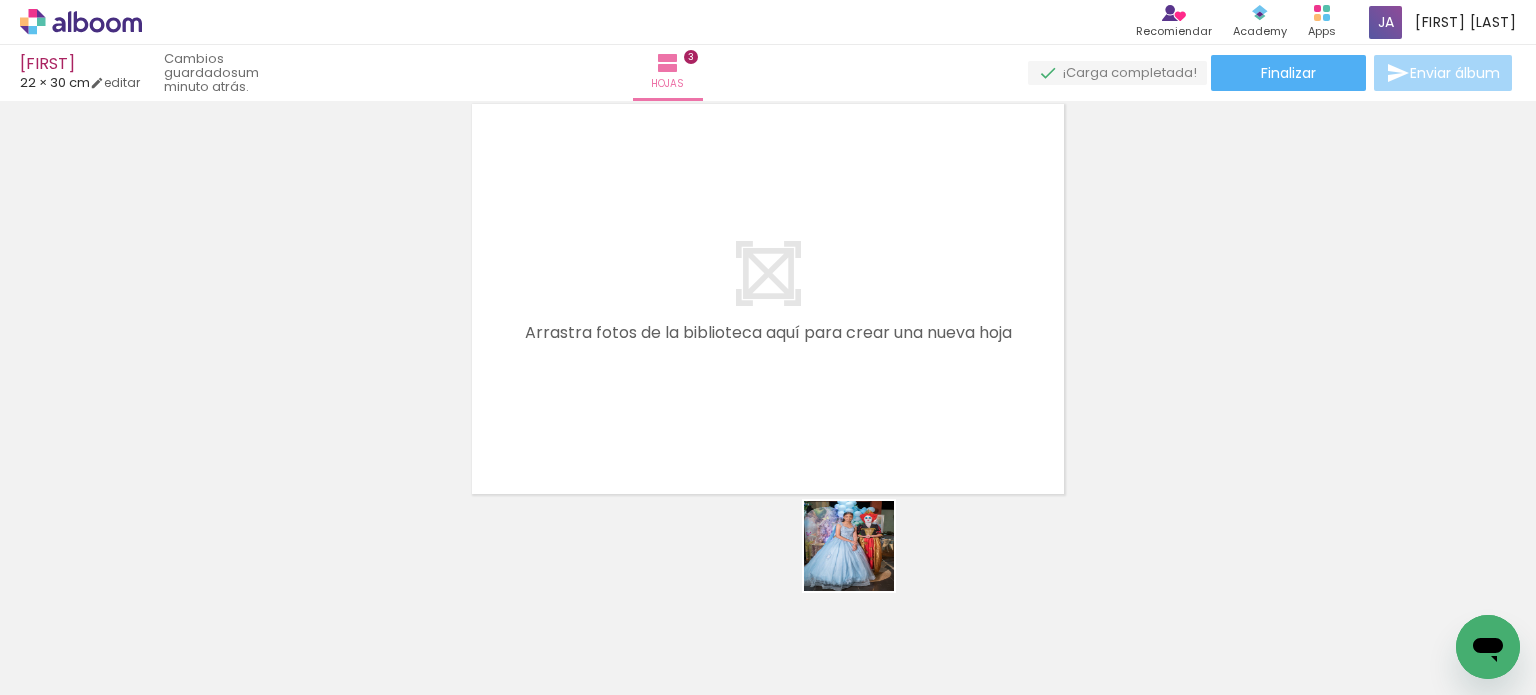 drag, startPoint x: 890, startPoint y: 626, endPoint x: 924, endPoint y: 603, distance: 41.04875 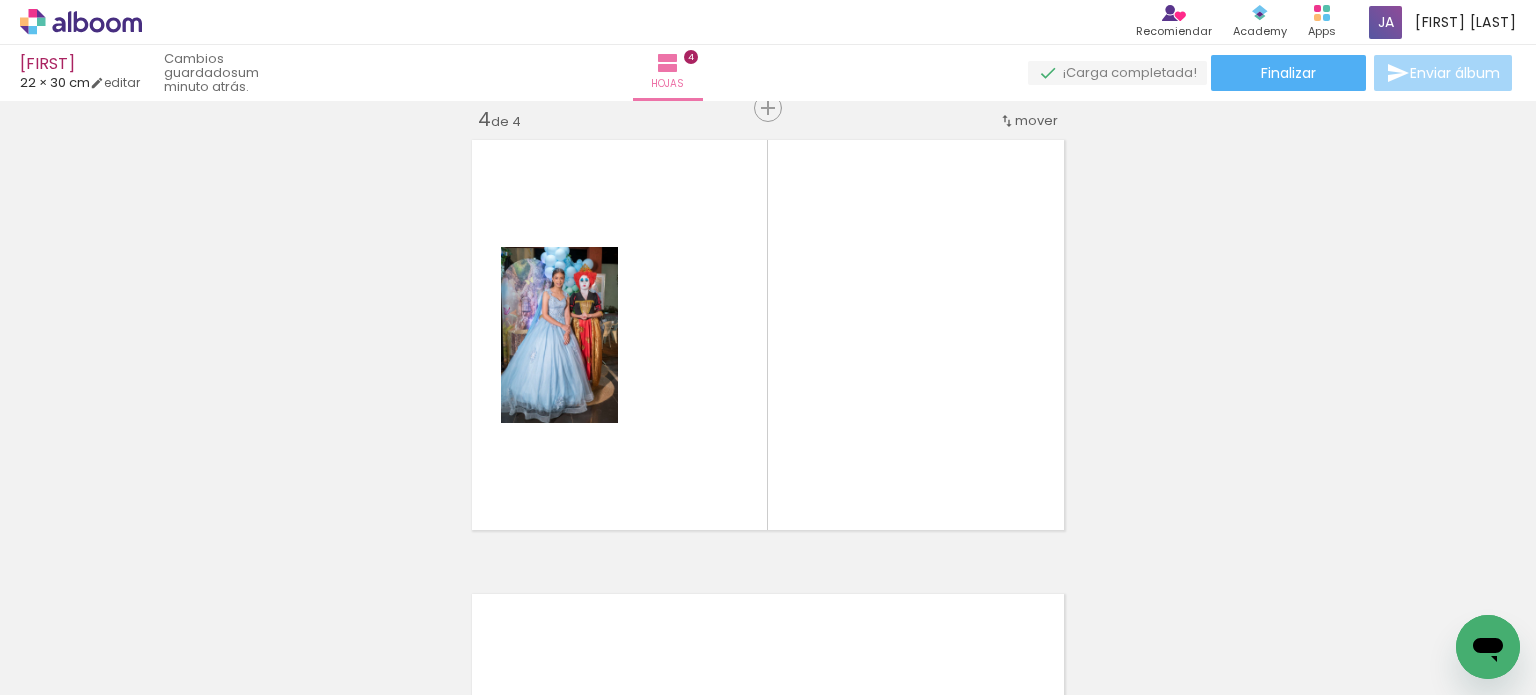 scroll, scrollTop: 1387, scrollLeft: 0, axis: vertical 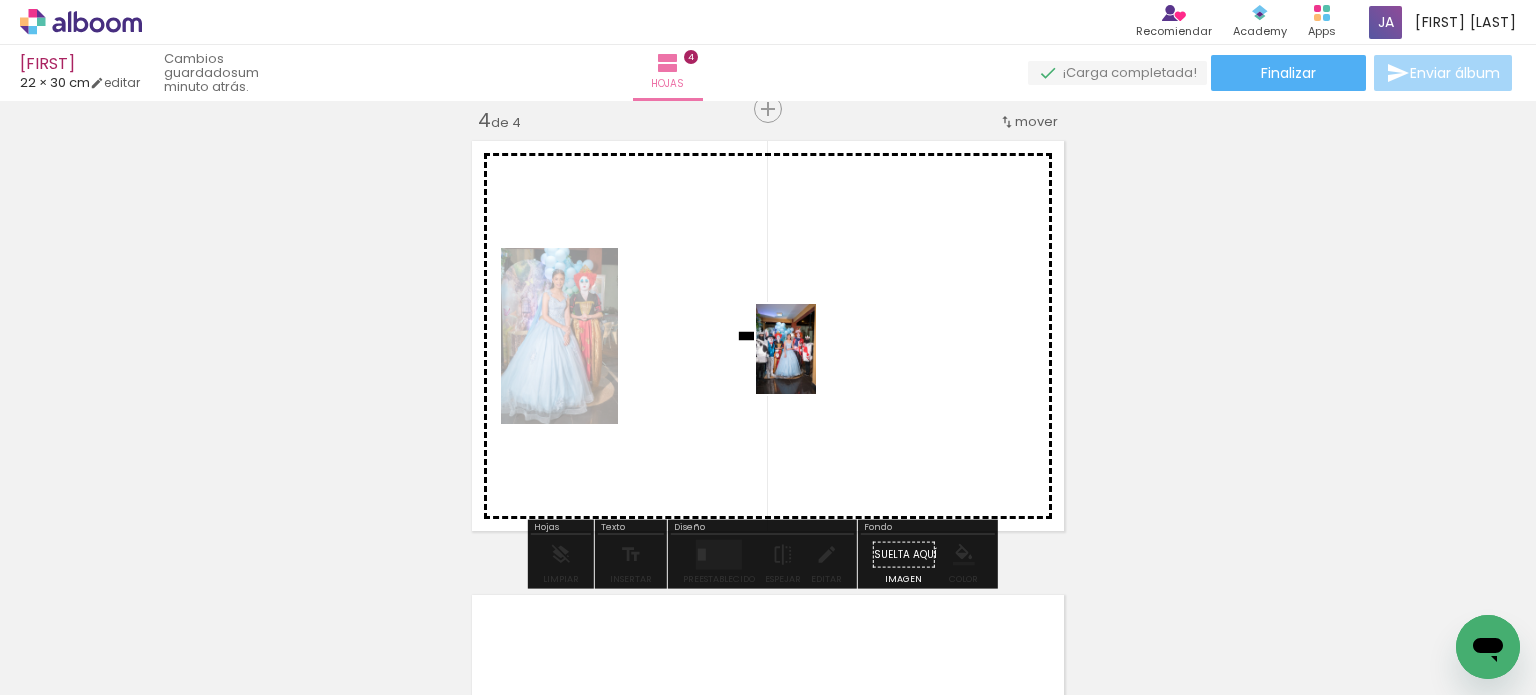 drag, startPoint x: 1102, startPoint y: 619, endPoint x: 816, endPoint y: 364, distance: 383.17227 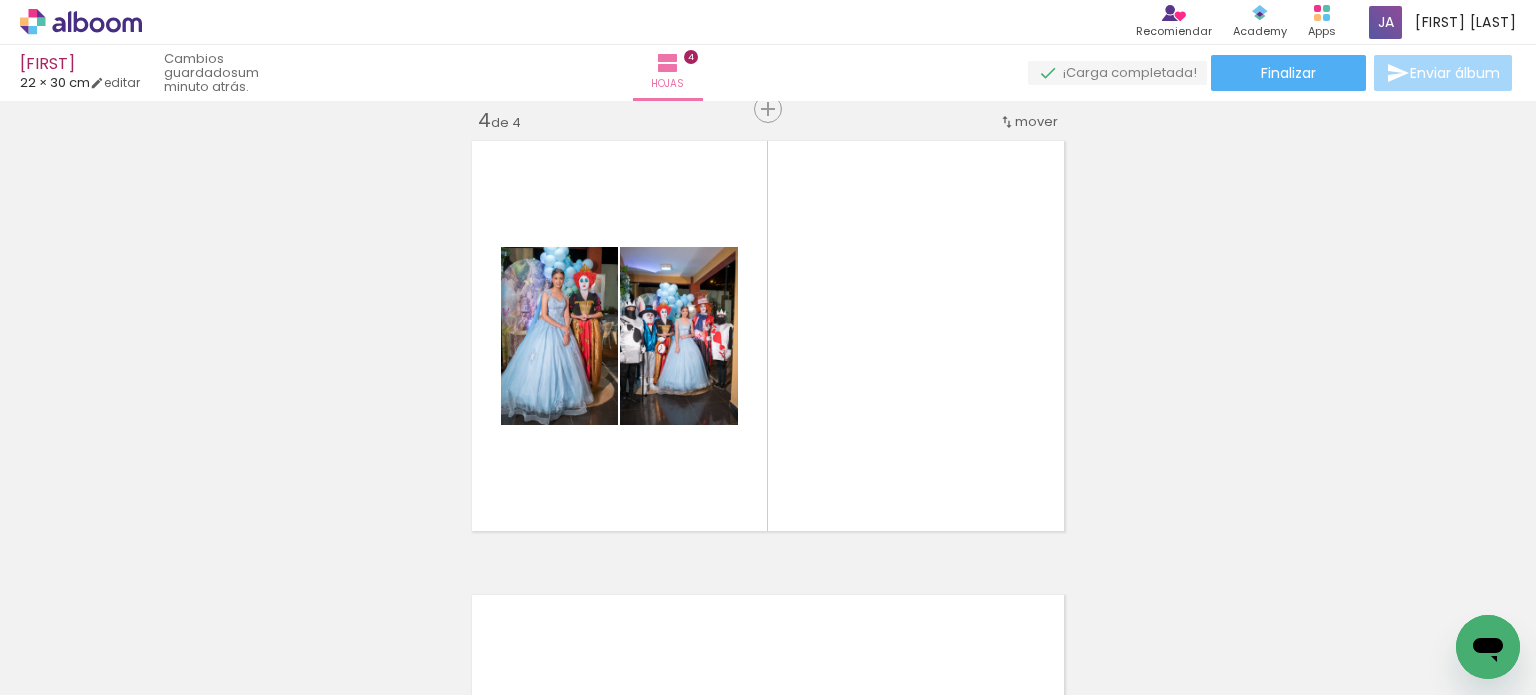 scroll, scrollTop: 0, scrollLeft: 1988, axis: horizontal 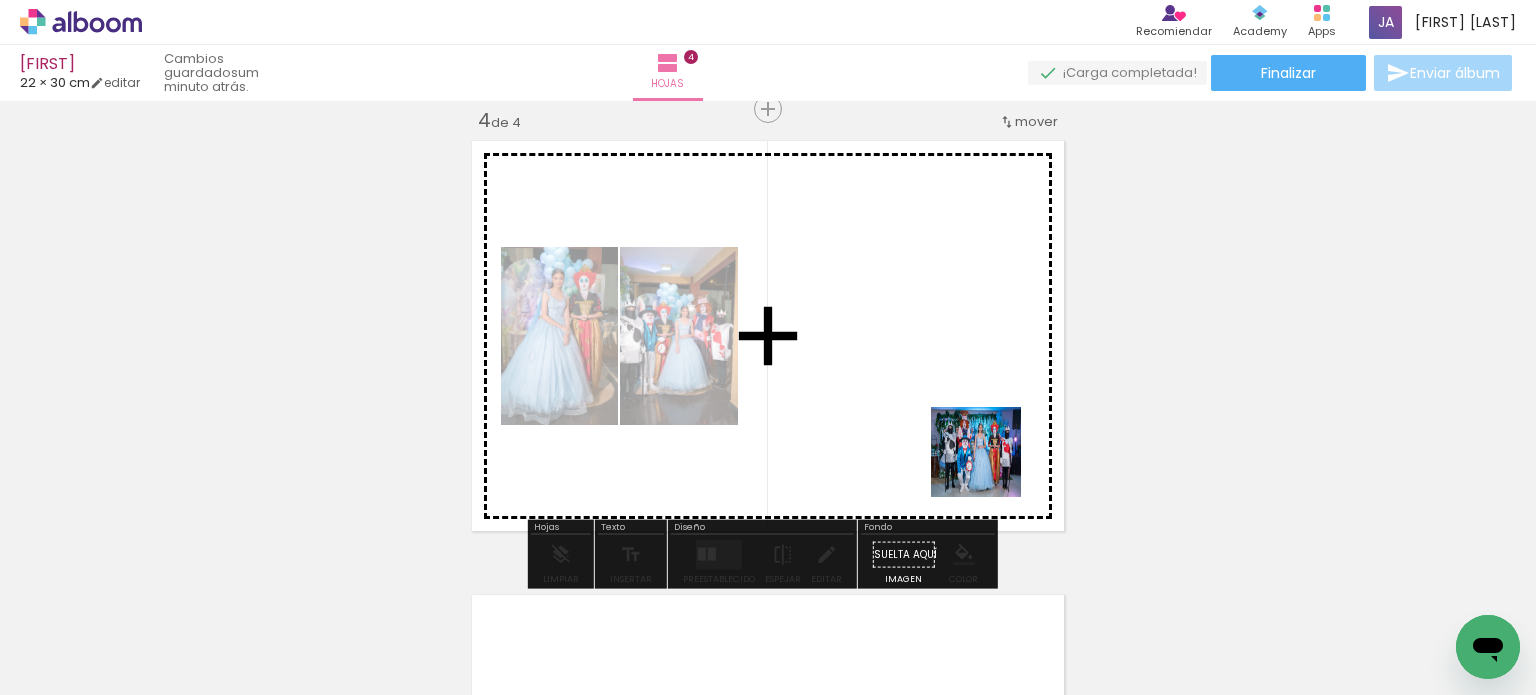 drag, startPoint x: 1119, startPoint y: 620, endPoint x: 944, endPoint y: 412, distance: 271.82532 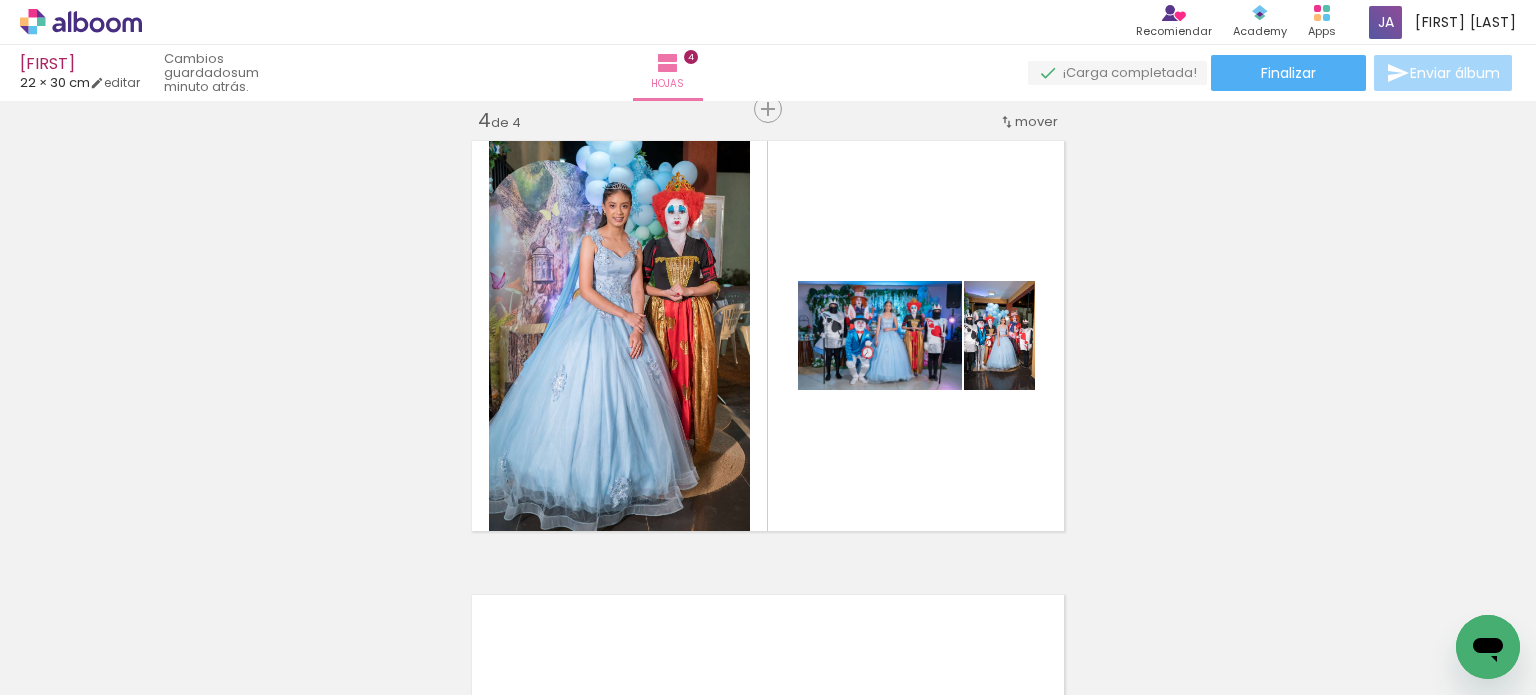 scroll, scrollTop: 0, scrollLeft: 3856, axis: horizontal 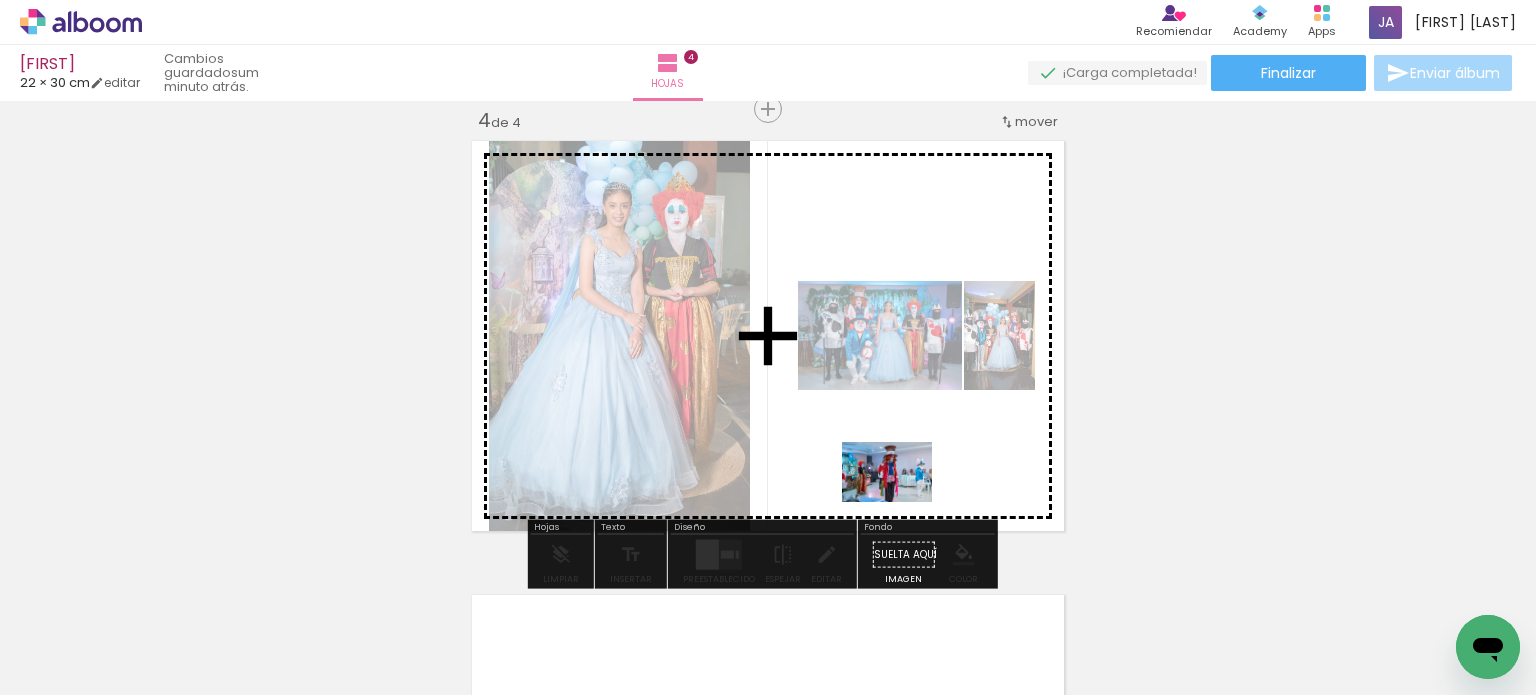 drag, startPoint x: 1056, startPoint y: 615, endPoint x: 902, endPoint y: 502, distance: 191.01047 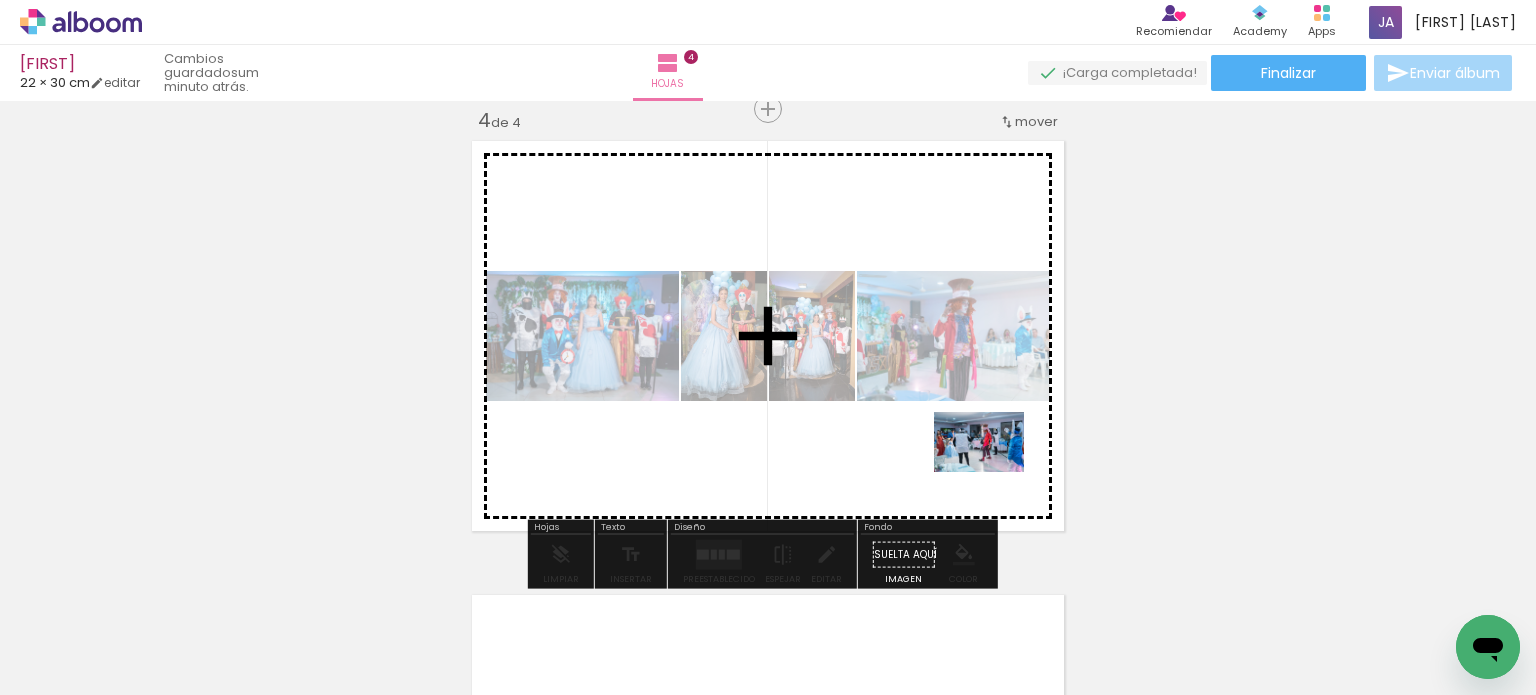 drag, startPoint x: 1303, startPoint y: 631, endPoint x: 994, endPoint y: 472, distance: 347.50827 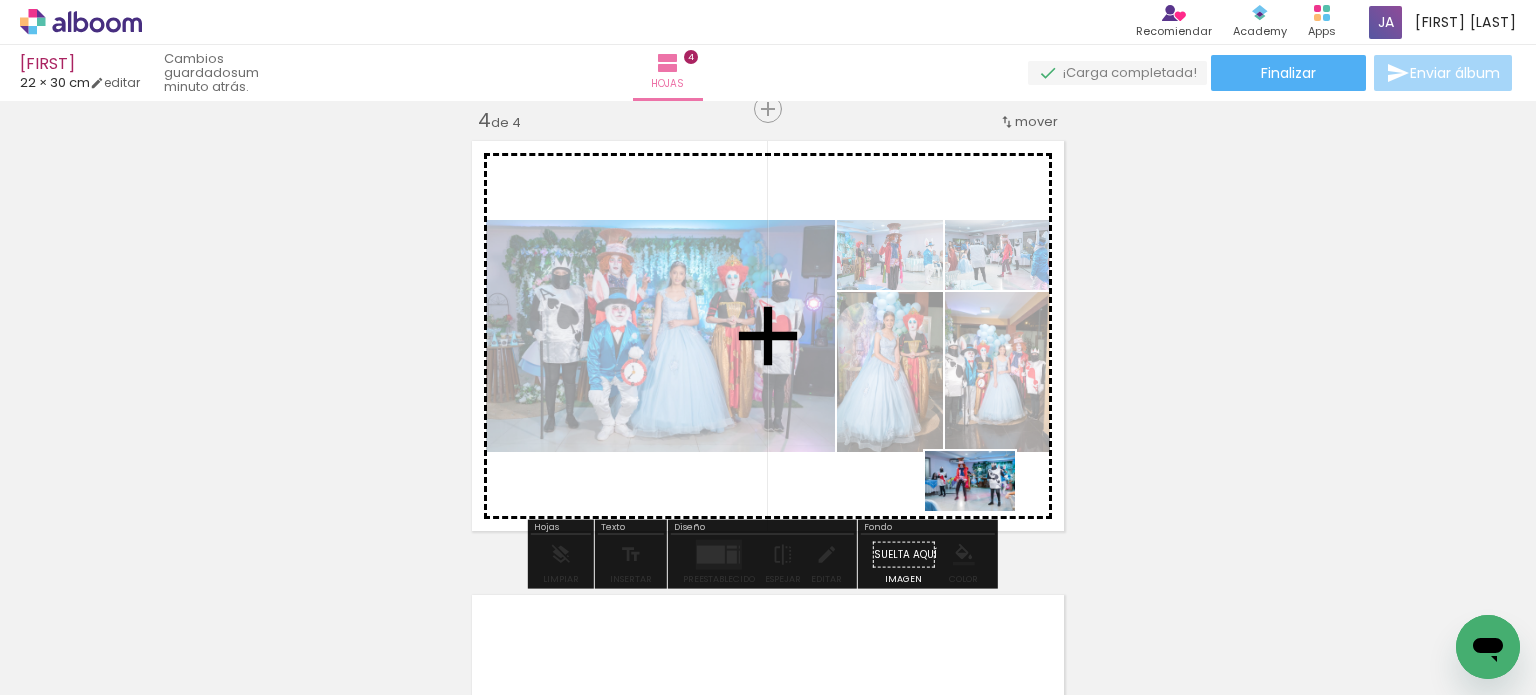 drag, startPoint x: 1399, startPoint y: 638, endPoint x: 976, endPoint y: 503, distance: 444.02026 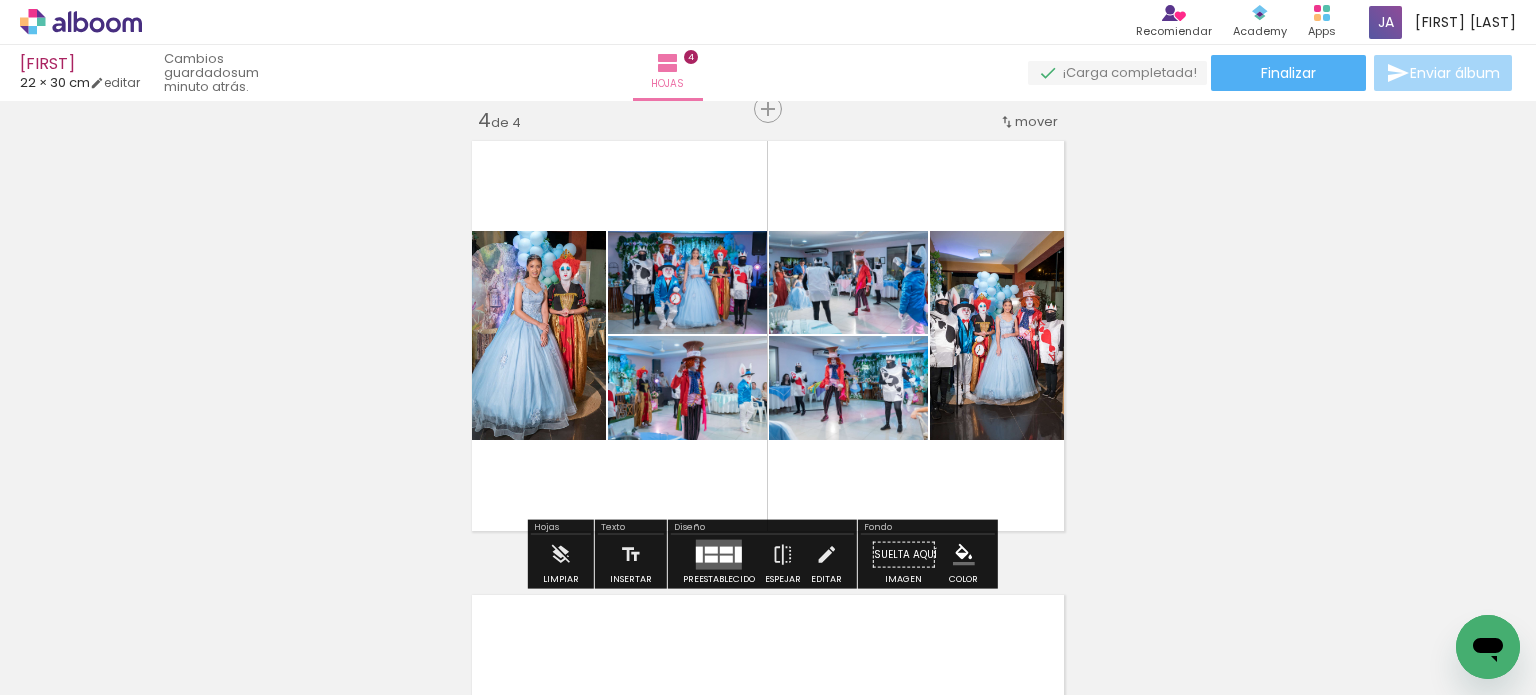 scroll, scrollTop: 0, scrollLeft: 4279, axis: horizontal 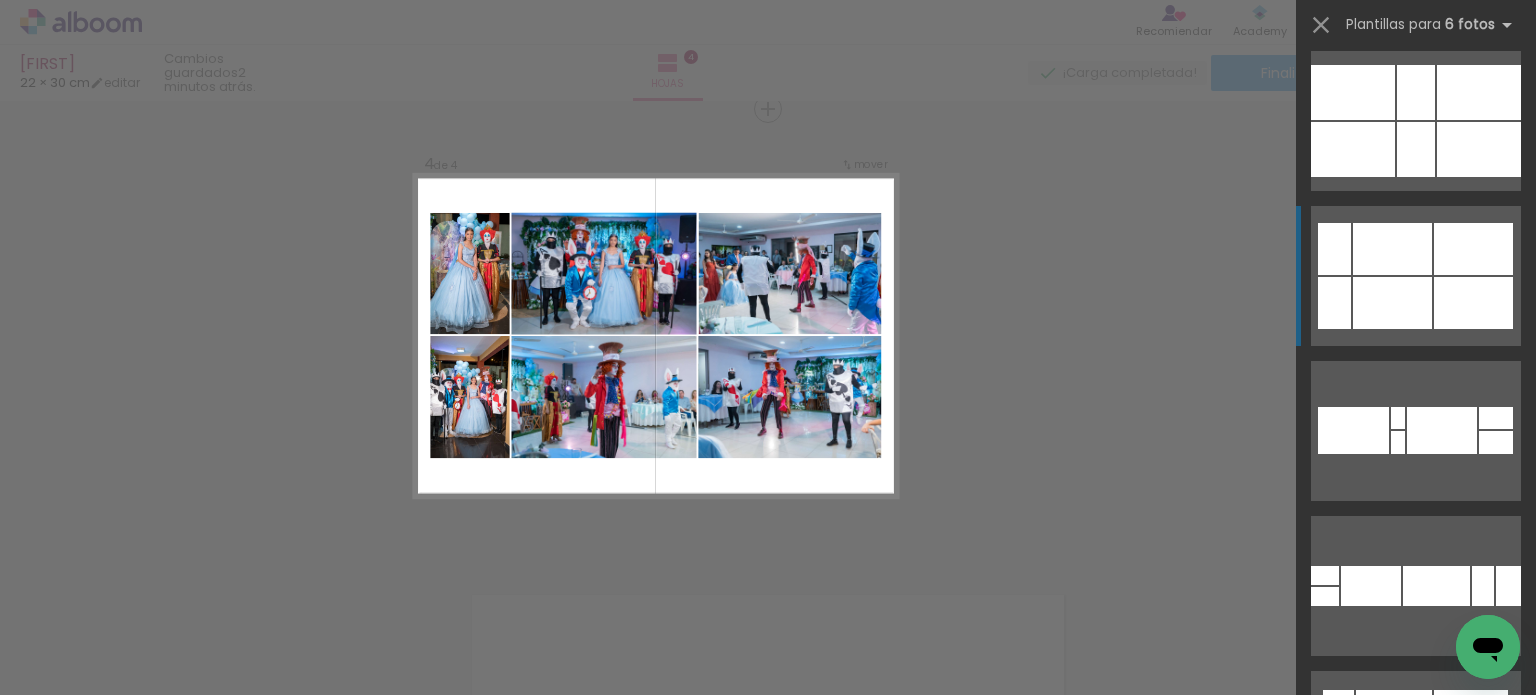 click at bounding box center (1415, -216) 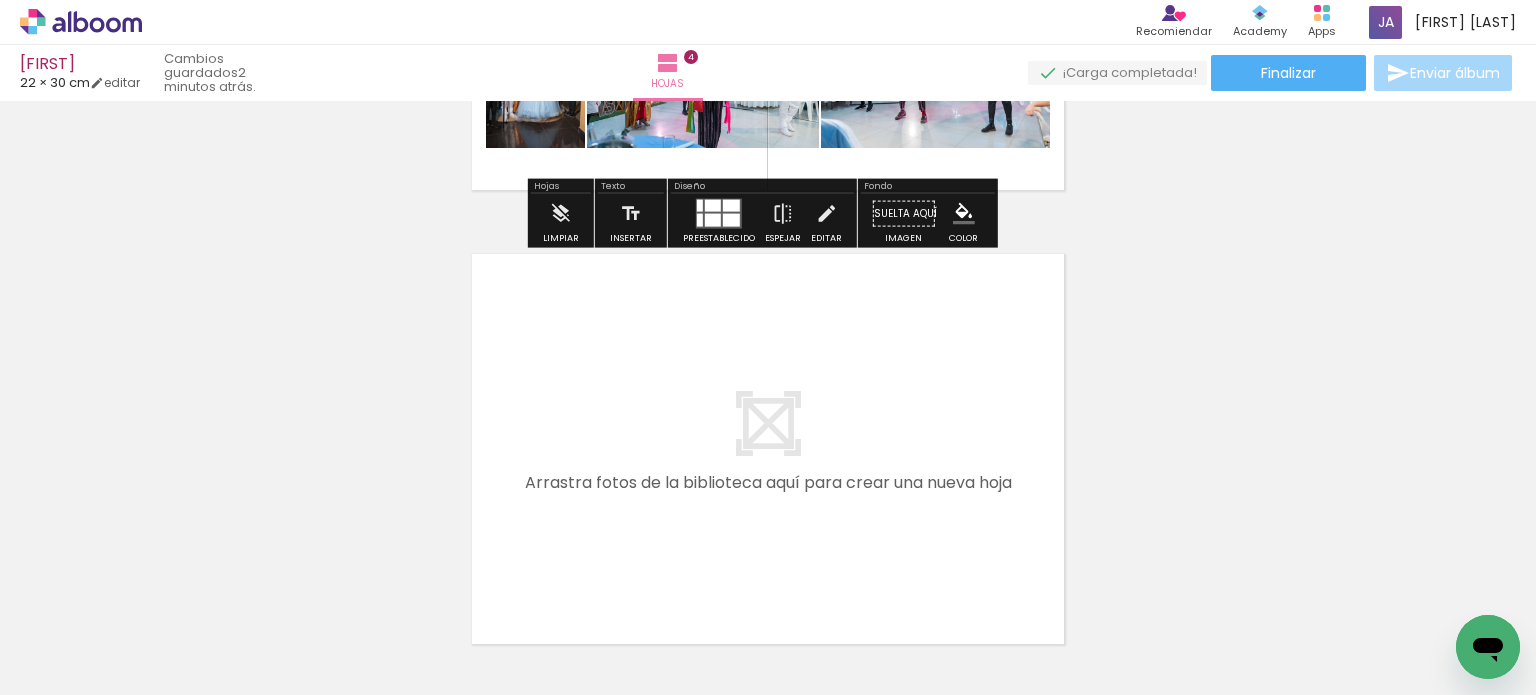 scroll, scrollTop: 1878, scrollLeft: 0, axis: vertical 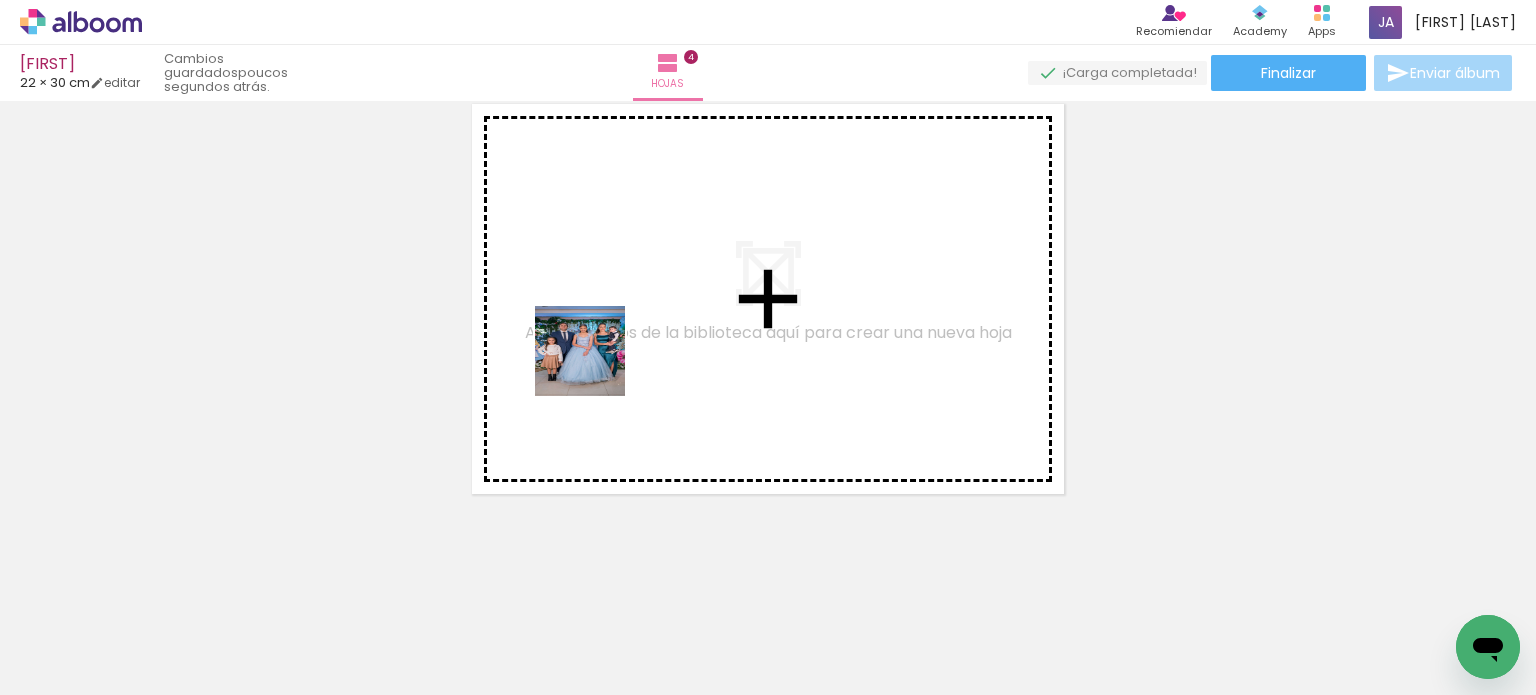 drag, startPoint x: 502, startPoint y: 615, endPoint x: 606, endPoint y: 339, distance: 294.94406 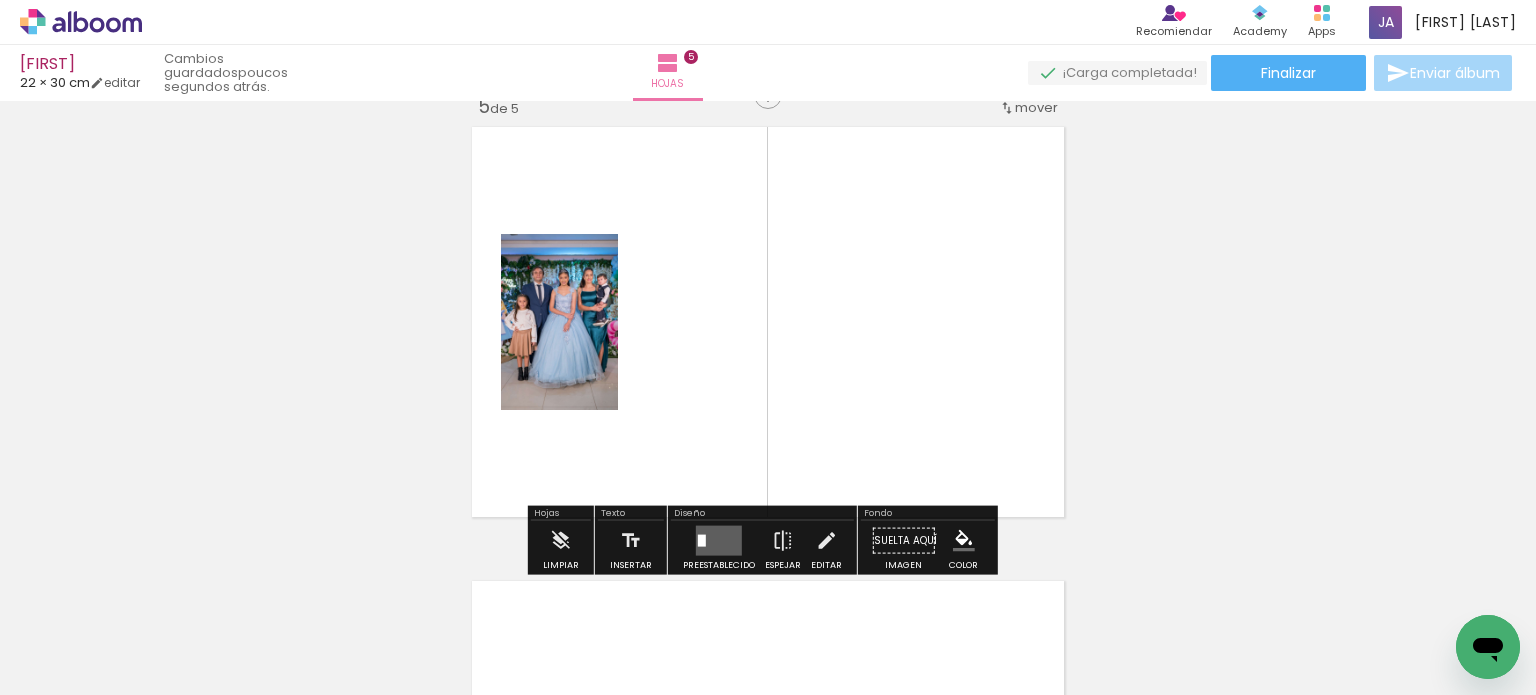 scroll, scrollTop: 1841, scrollLeft: 0, axis: vertical 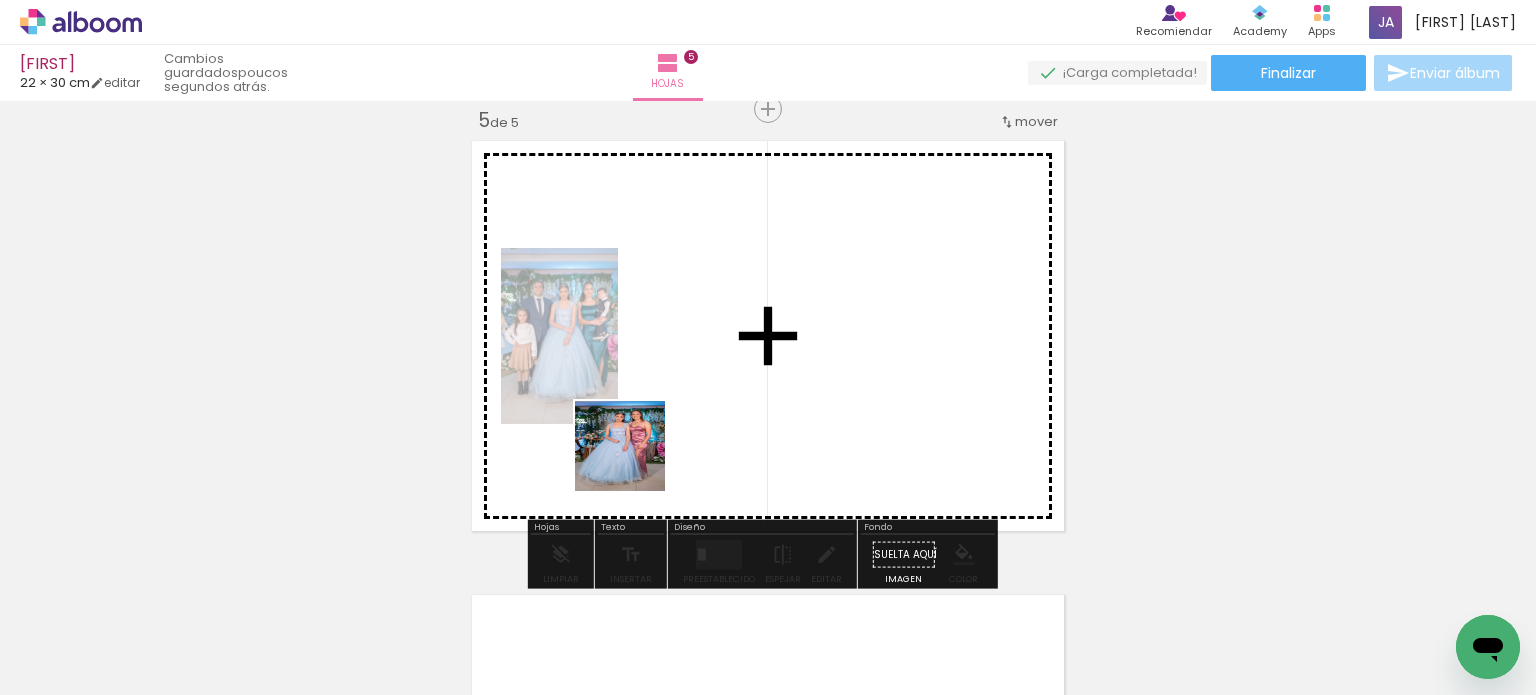 drag, startPoint x: 614, startPoint y: 633, endPoint x: 655, endPoint y: 492, distance: 146.84004 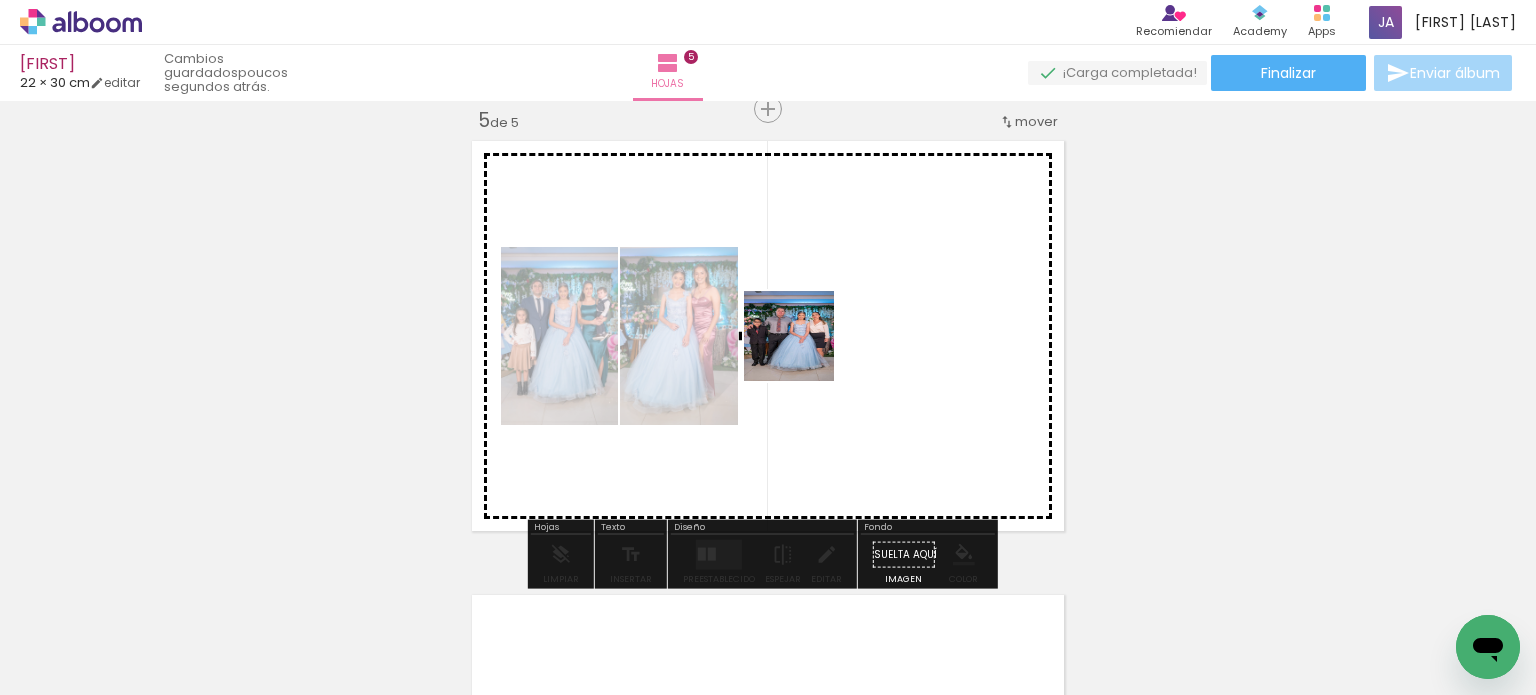 drag, startPoint x: 739, startPoint y: 619, endPoint x: 789, endPoint y: 487, distance: 141.1524 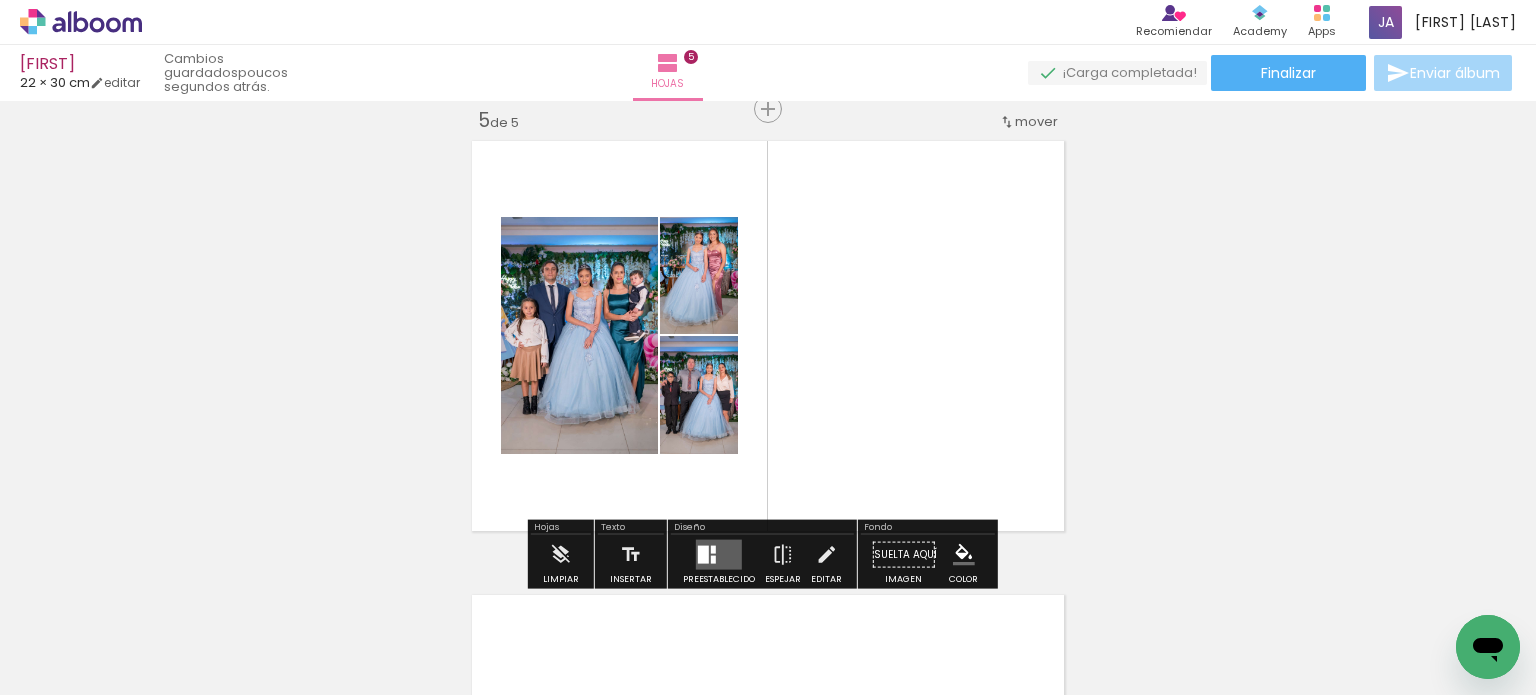 drag, startPoint x: 1188, startPoint y: 617, endPoint x: 1081, endPoint y: 543, distance: 130.09612 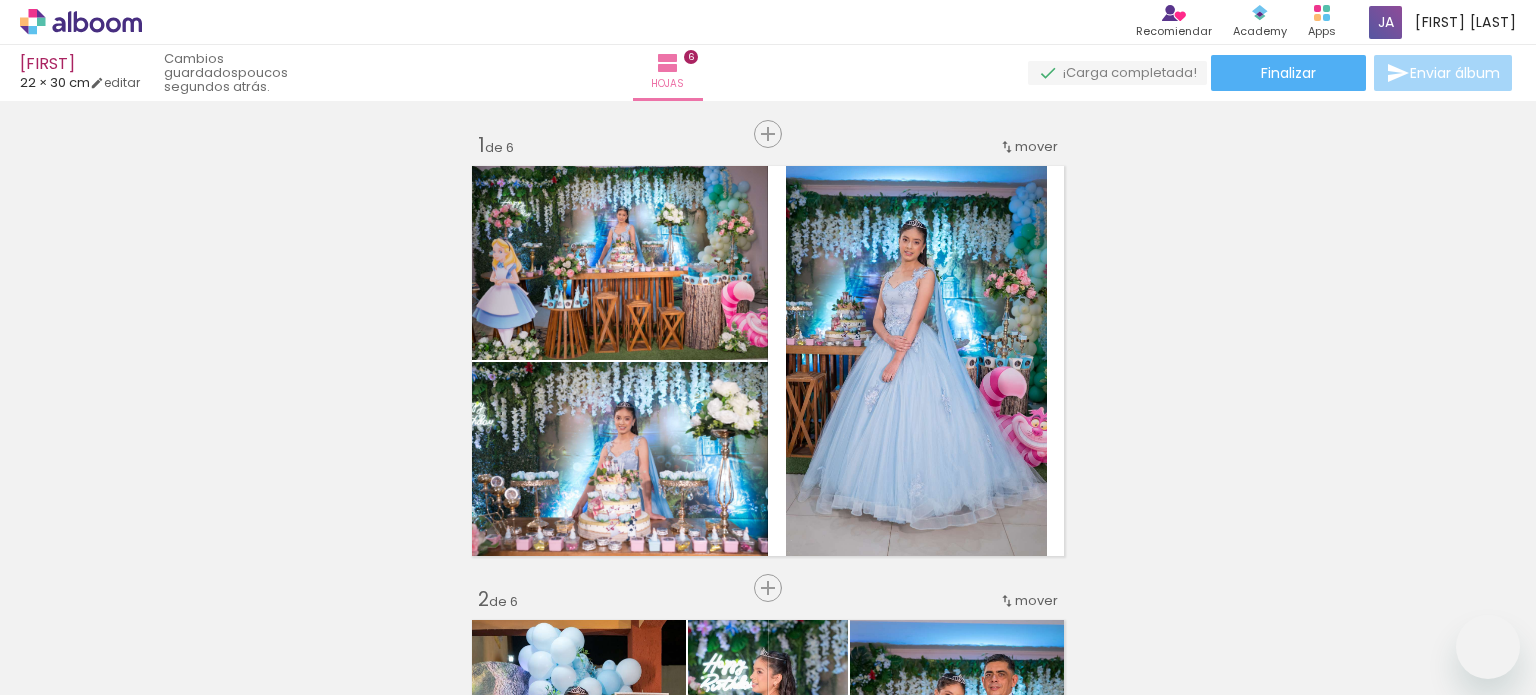 scroll, scrollTop: 0, scrollLeft: 0, axis: both 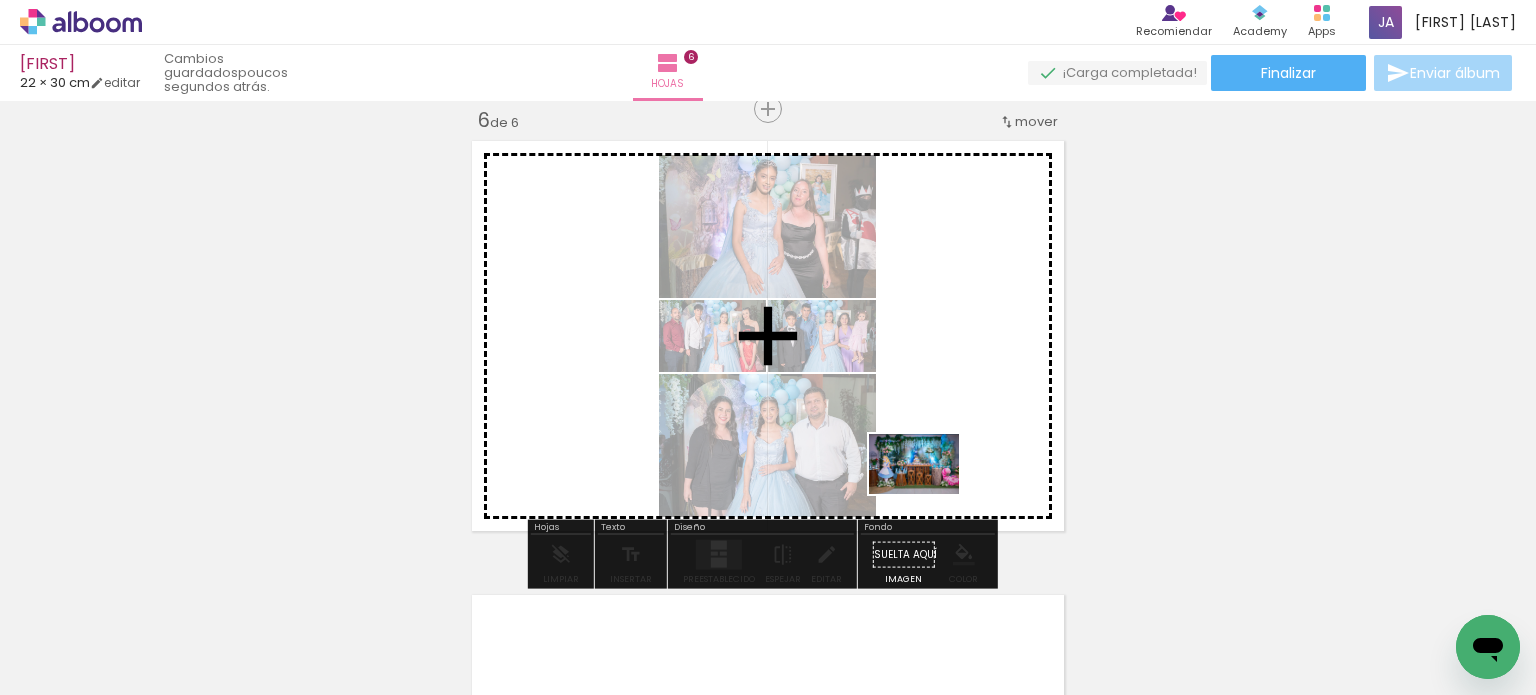 drag, startPoint x: 466, startPoint y: 582, endPoint x: 602, endPoint y: 591, distance: 136.29747 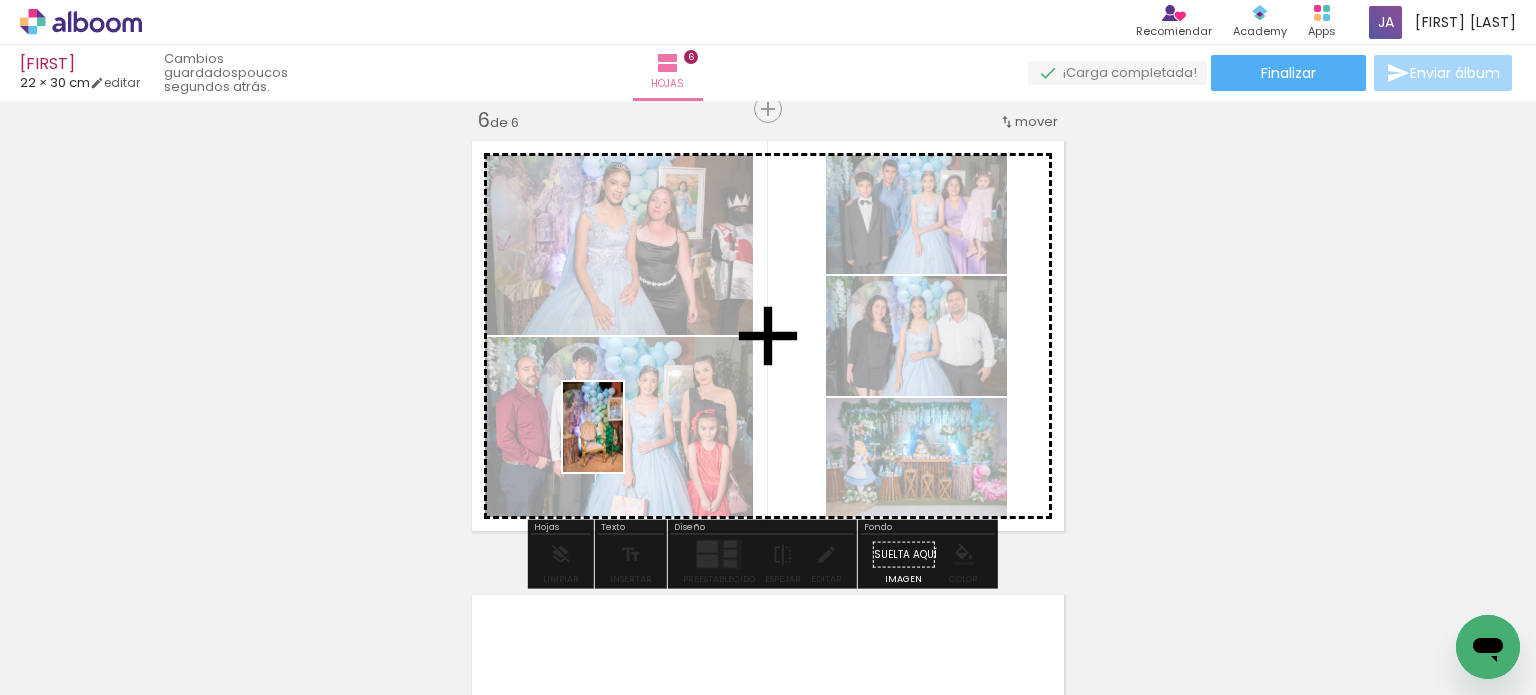 drag, startPoint x: 202, startPoint y: 641, endPoint x: 624, endPoint y: 441, distance: 466.99466 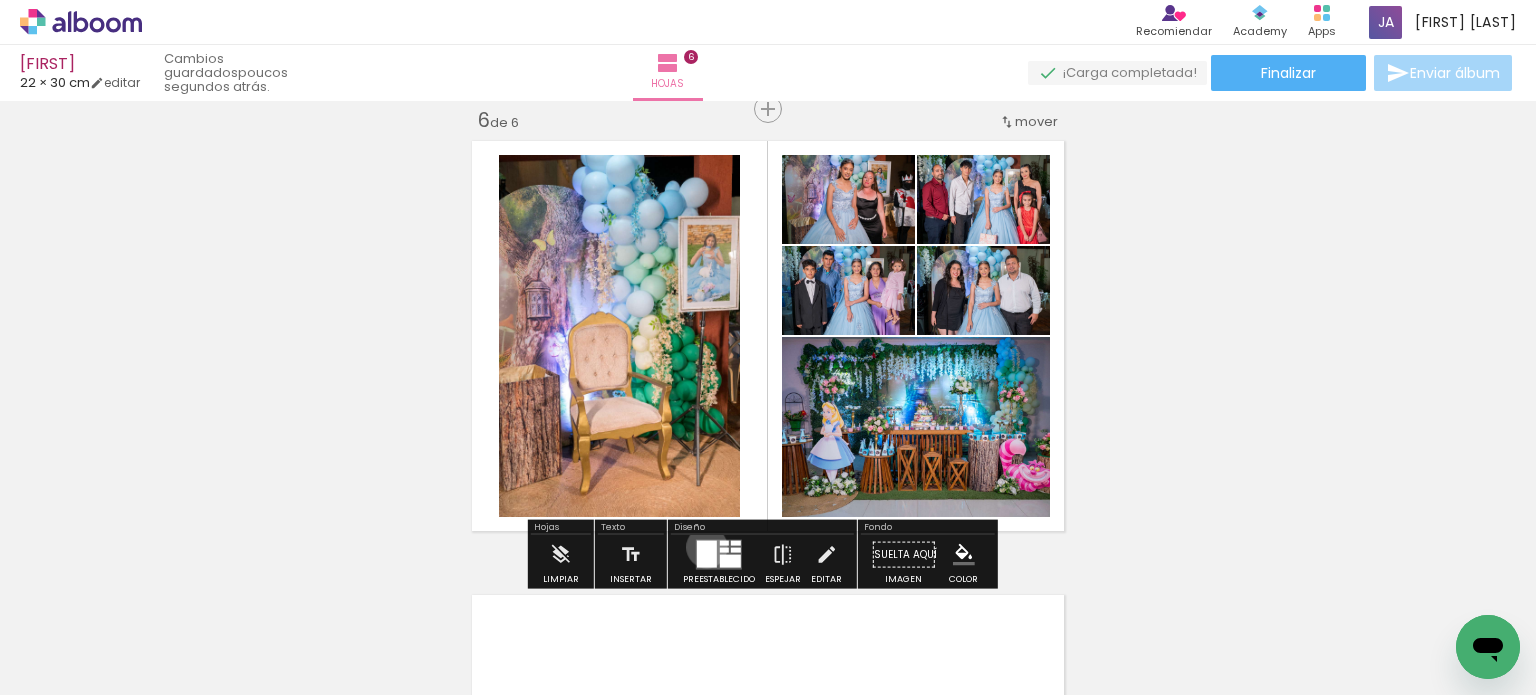 click at bounding box center [707, 554] 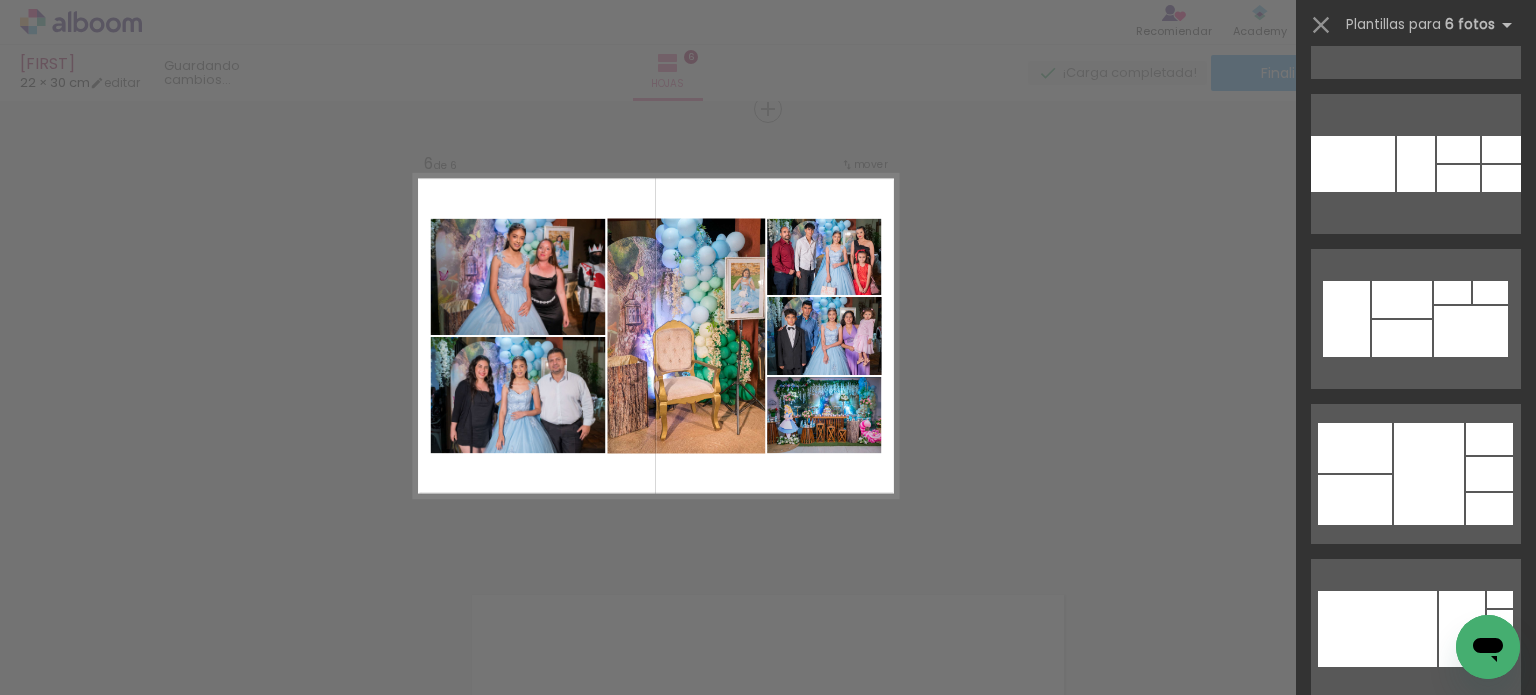 scroll, scrollTop: 1600, scrollLeft: 0, axis: vertical 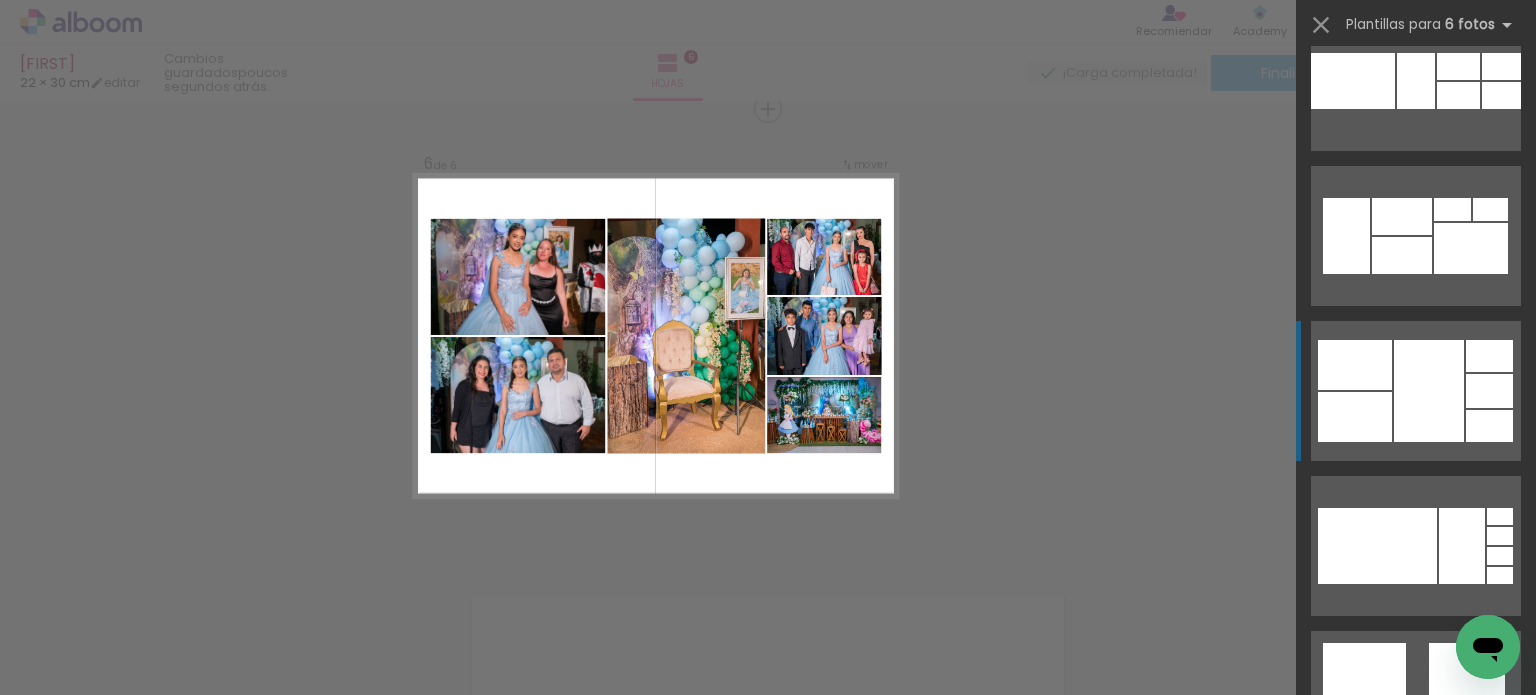 click at bounding box center (1391, 1042) 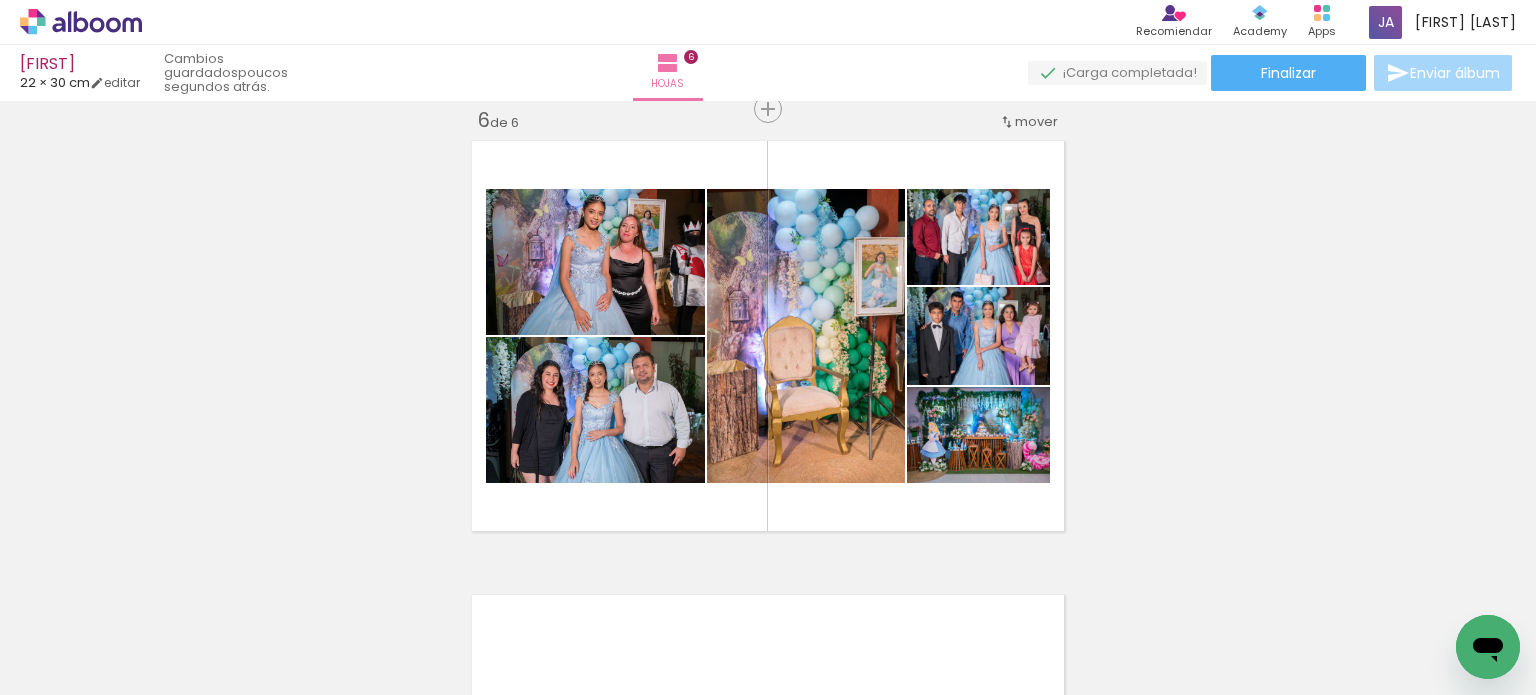 scroll, scrollTop: 0, scrollLeft: 5353, axis: horizontal 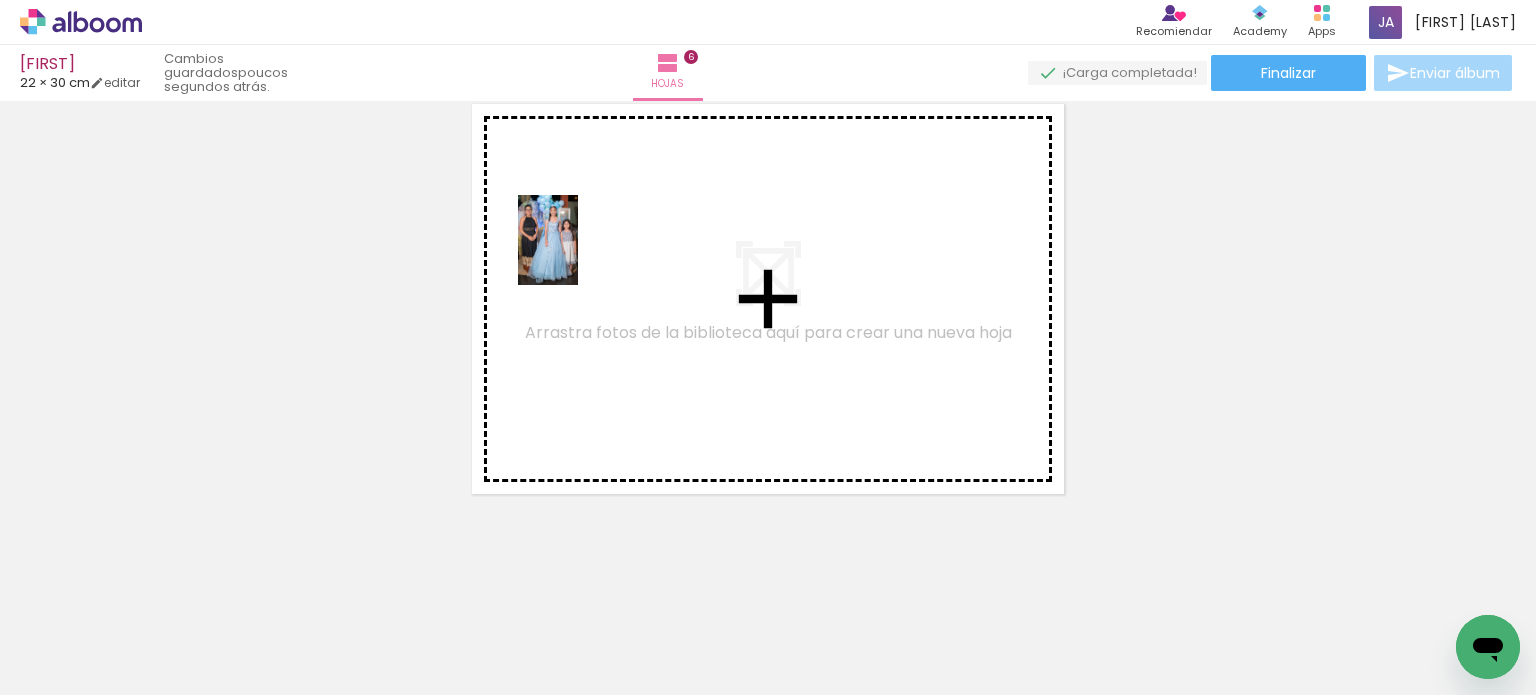drag, startPoint x: 564, startPoint y: 608, endPoint x: 594, endPoint y: 407, distance: 203.22647 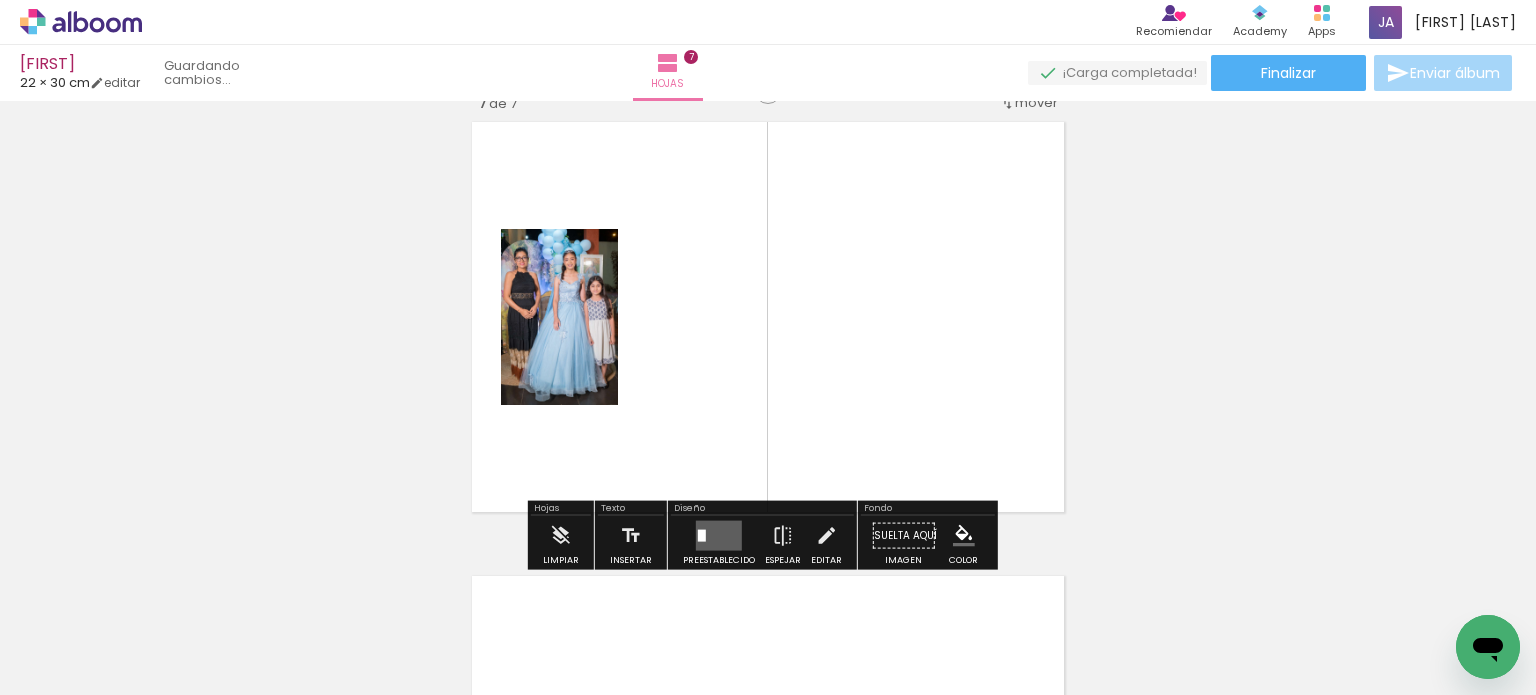 scroll, scrollTop: 2749, scrollLeft: 0, axis: vertical 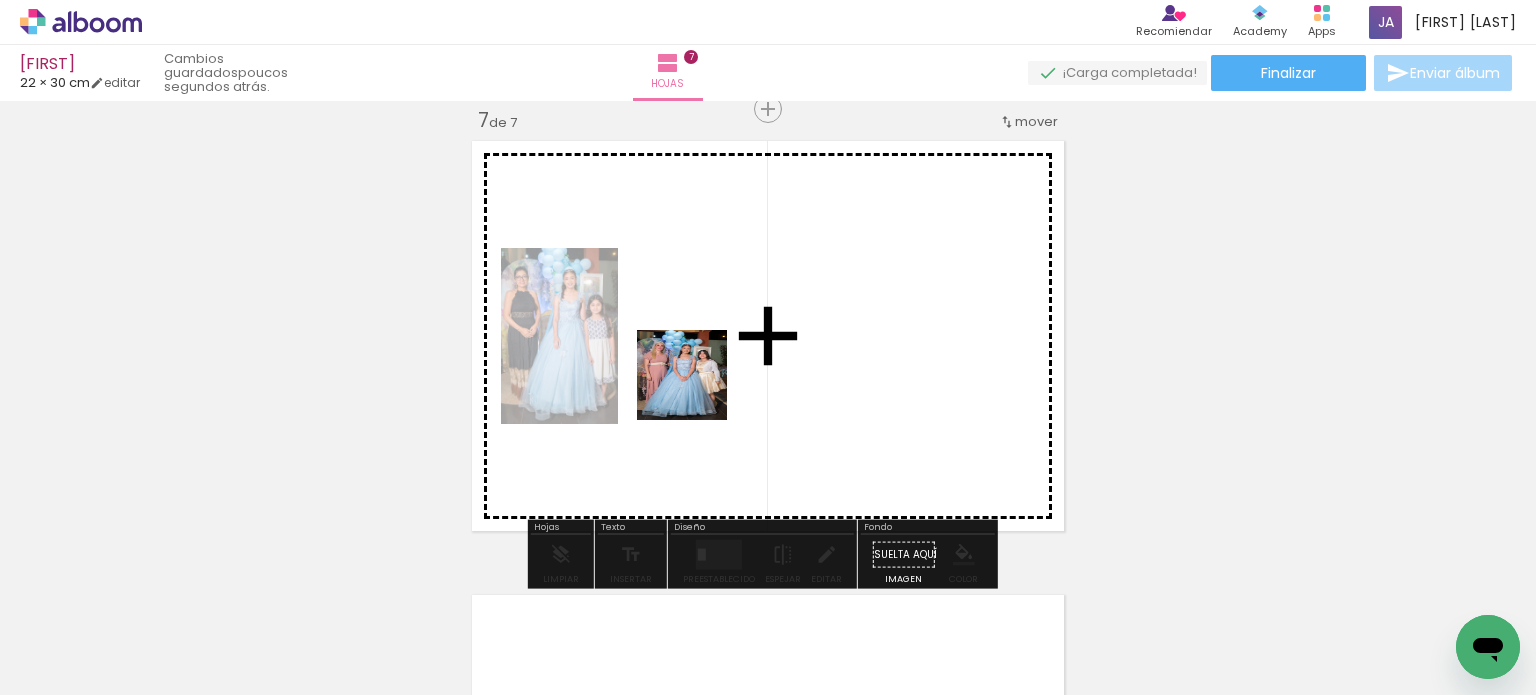 drag, startPoint x: 686, startPoint y: 616, endPoint x: 708, endPoint y: 318, distance: 298.81097 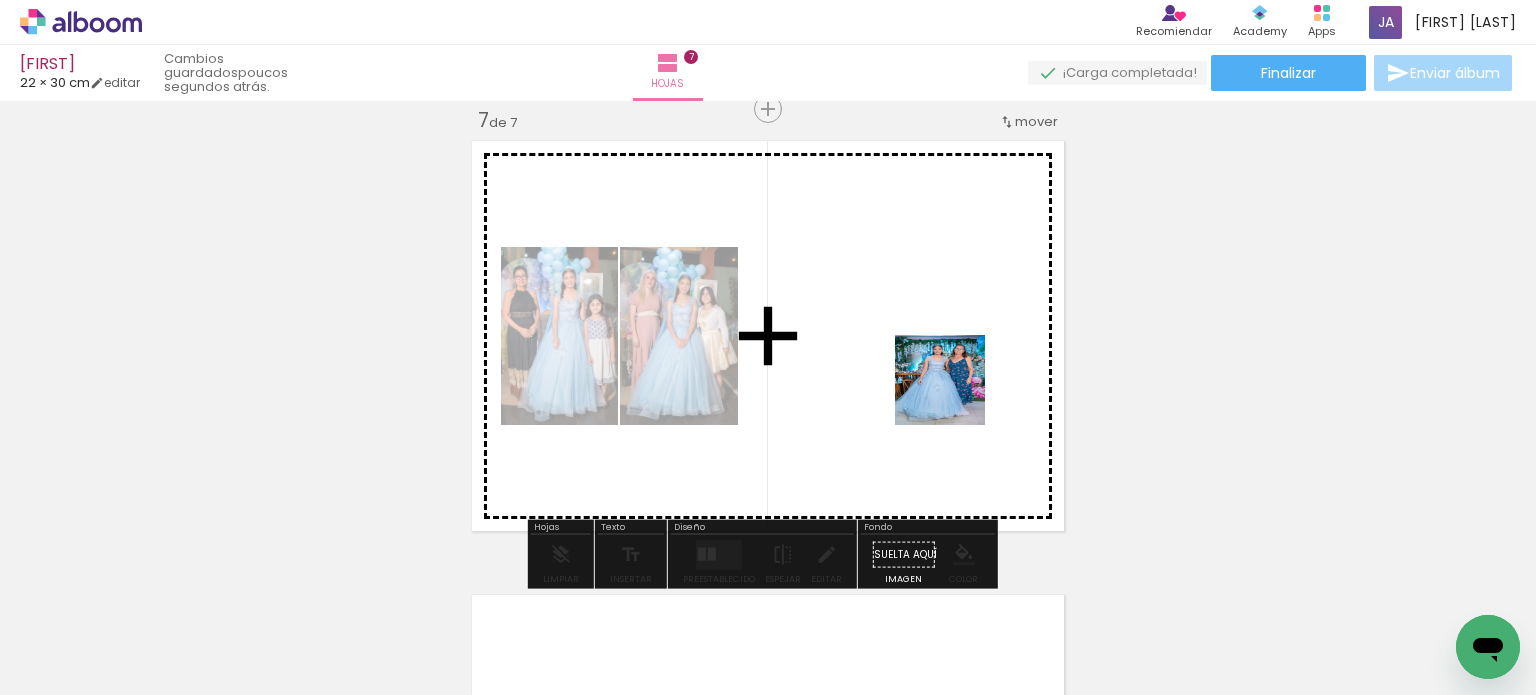 drag, startPoint x: 1034, startPoint y: 608, endPoint x: 968, endPoint y: 418, distance: 201.13676 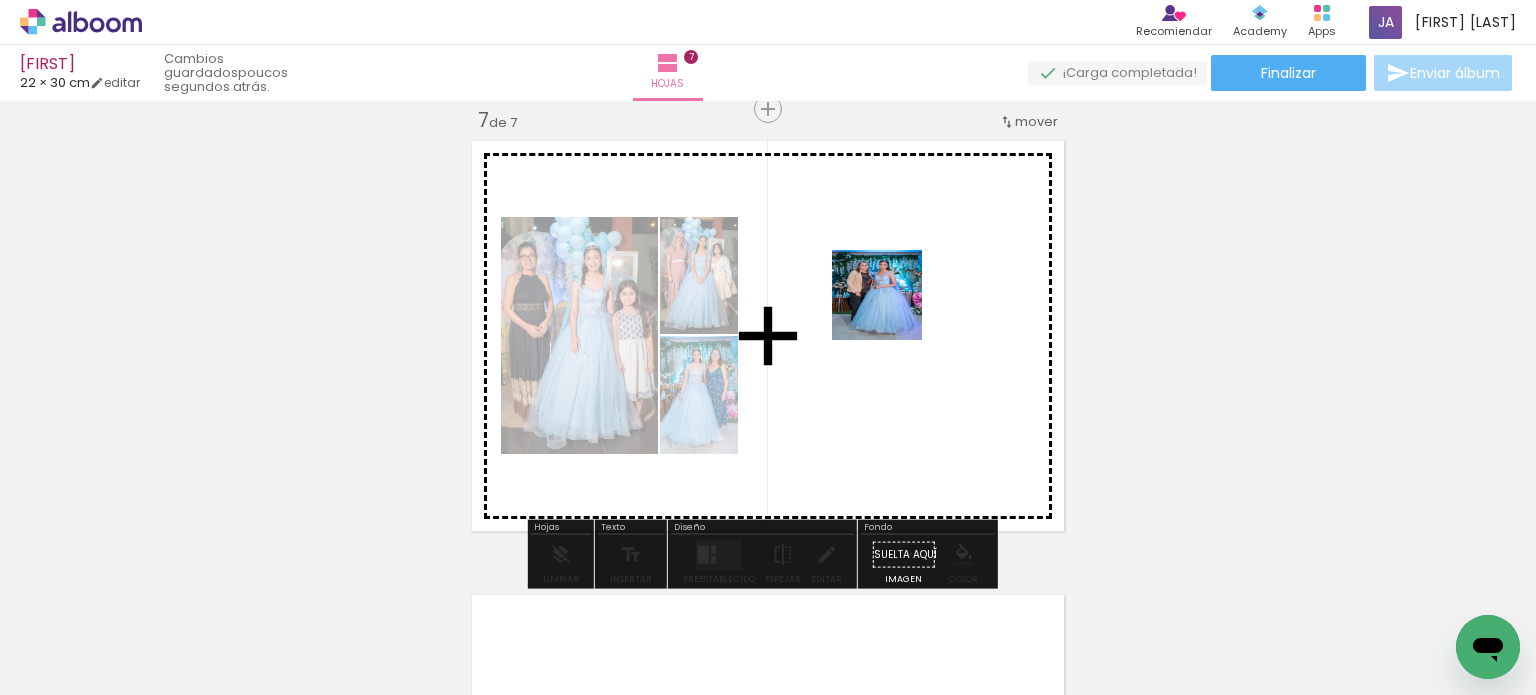 drag, startPoint x: 1124, startPoint y: 603, endPoint x: 892, endPoint y: 310, distance: 373.72852 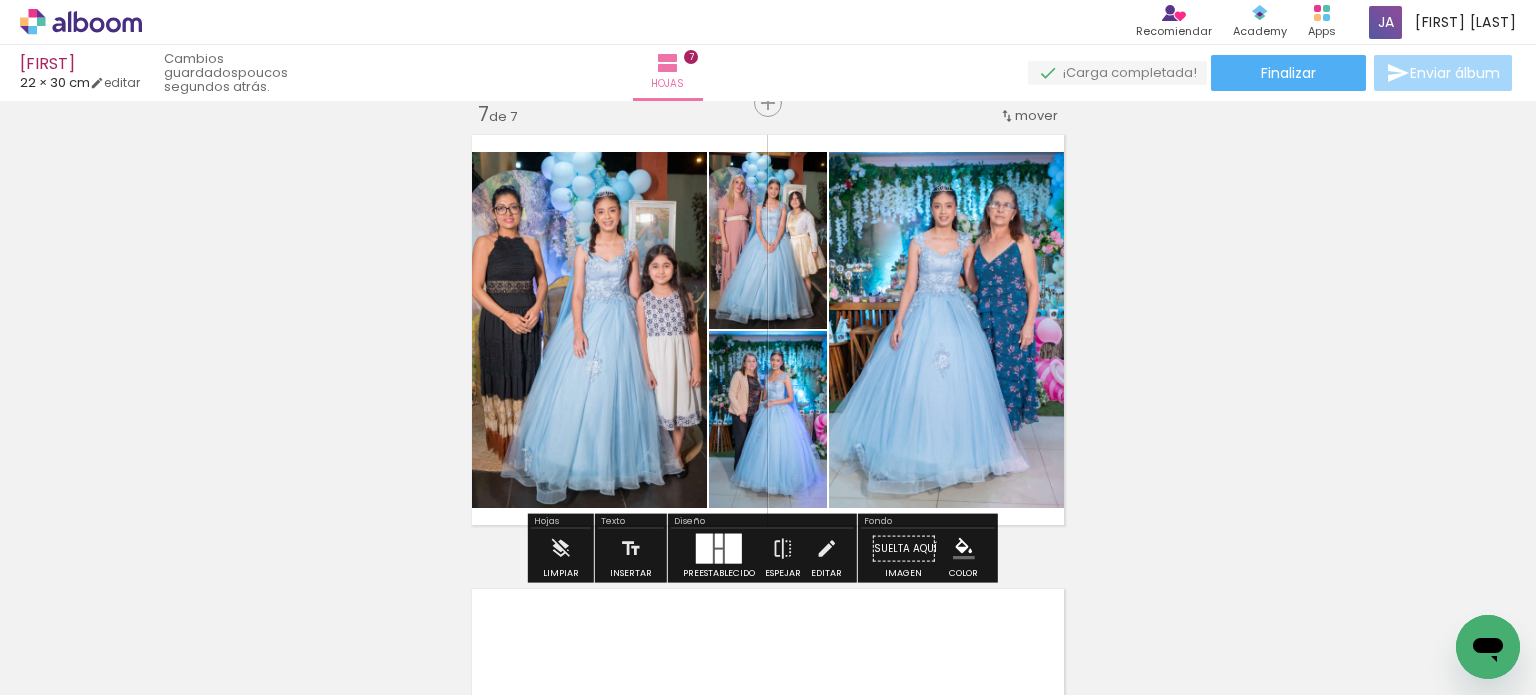 scroll, scrollTop: 2749, scrollLeft: 0, axis: vertical 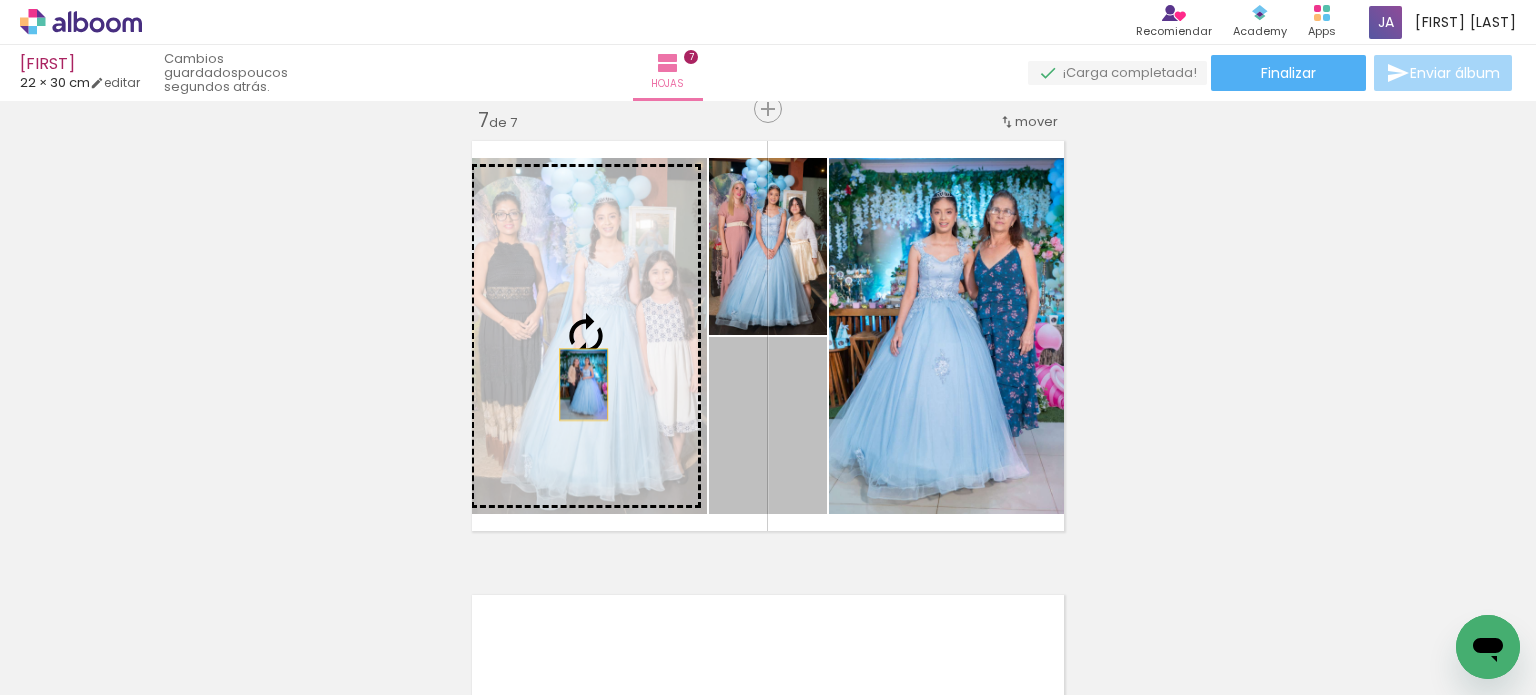 drag, startPoint x: 726, startPoint y: 447, endPoint x: 576, endPoint y: 384, distance: 162.69296 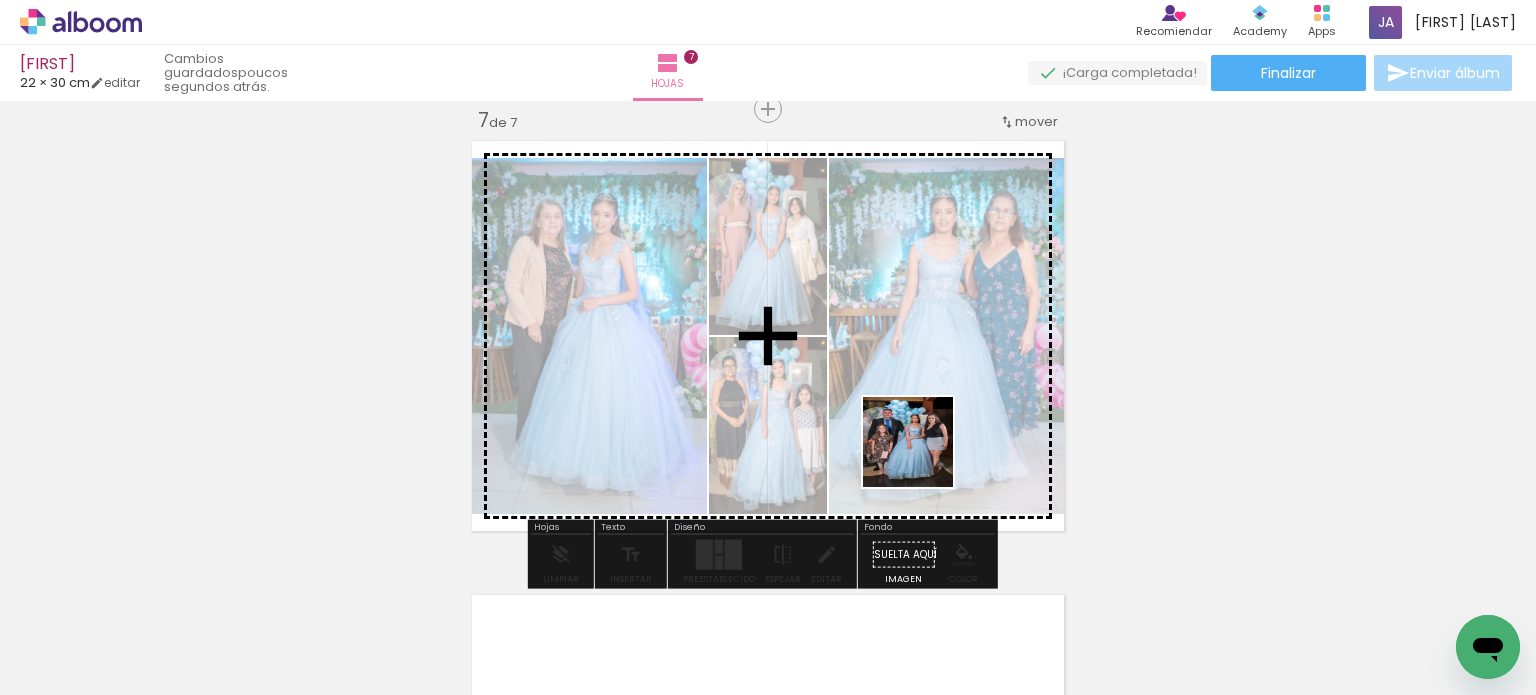 drag, startPoint x: 1248, startPoint y: 620, endPoint x: 923, endPoint y: 457, distance: 363.58493 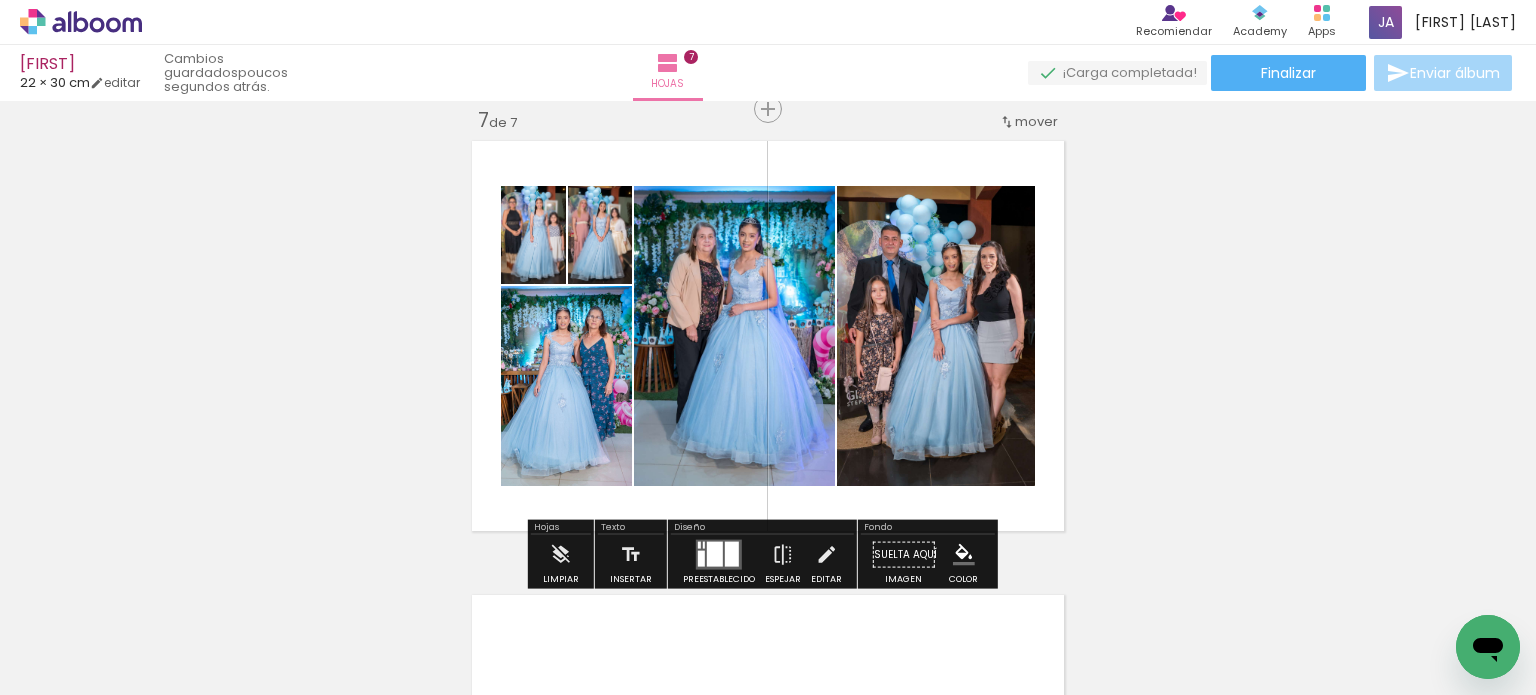 drag, startPoint x: 1366, startPoint y: 615, endPoint x: 830, endPoint y: 406, distance: 575.306 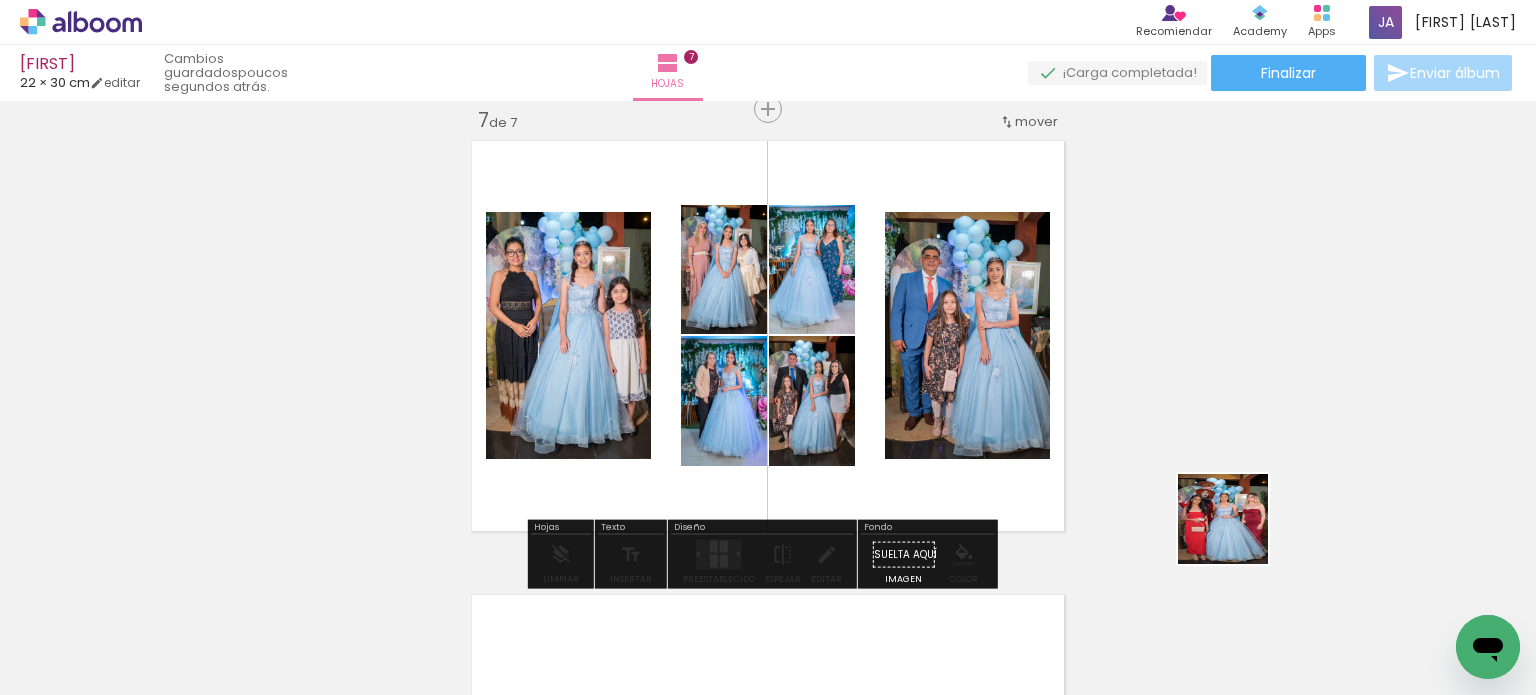 drag, startPoint x: 1454, startPoint y: 598, endPoint x: 900, endPoint y: 433, distance: 578.0493 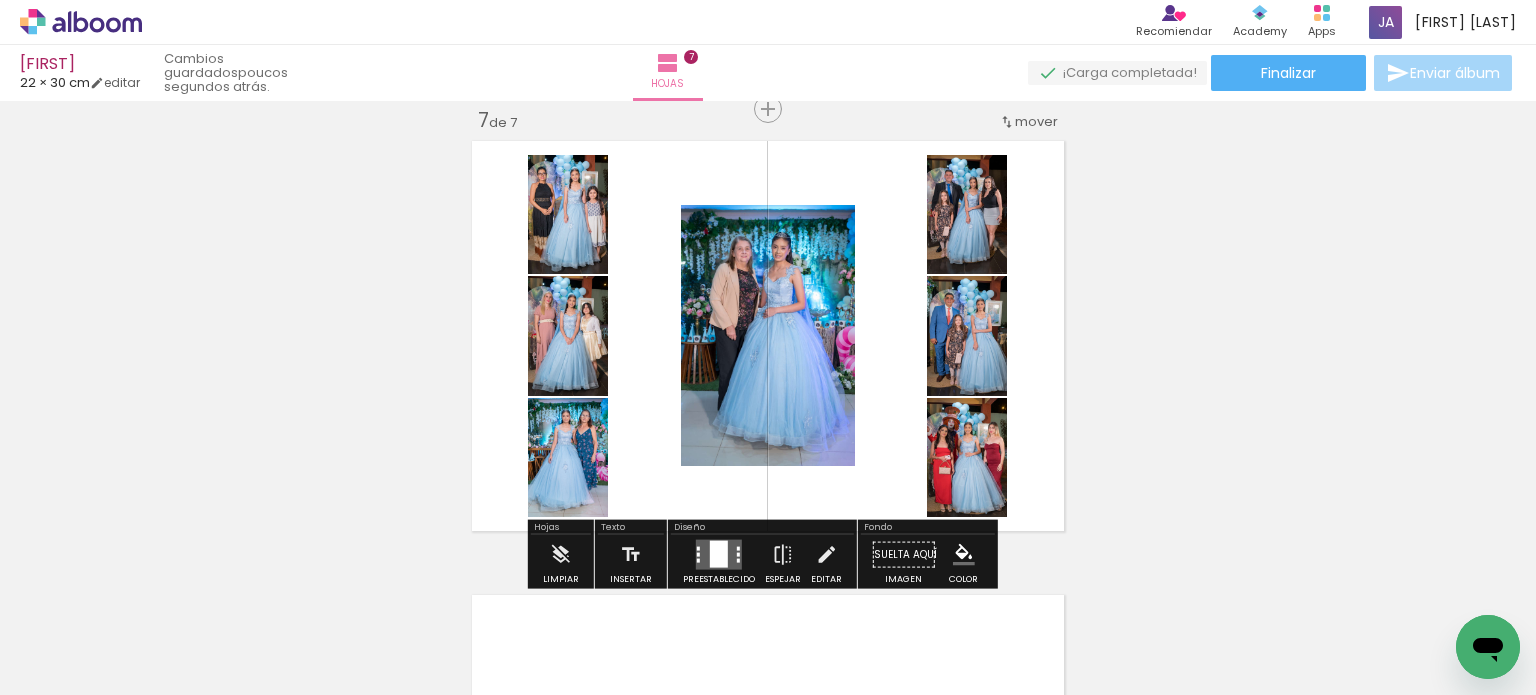 scroll, scrollTop: 0, scrollLeft: 2876, axis: horizontal 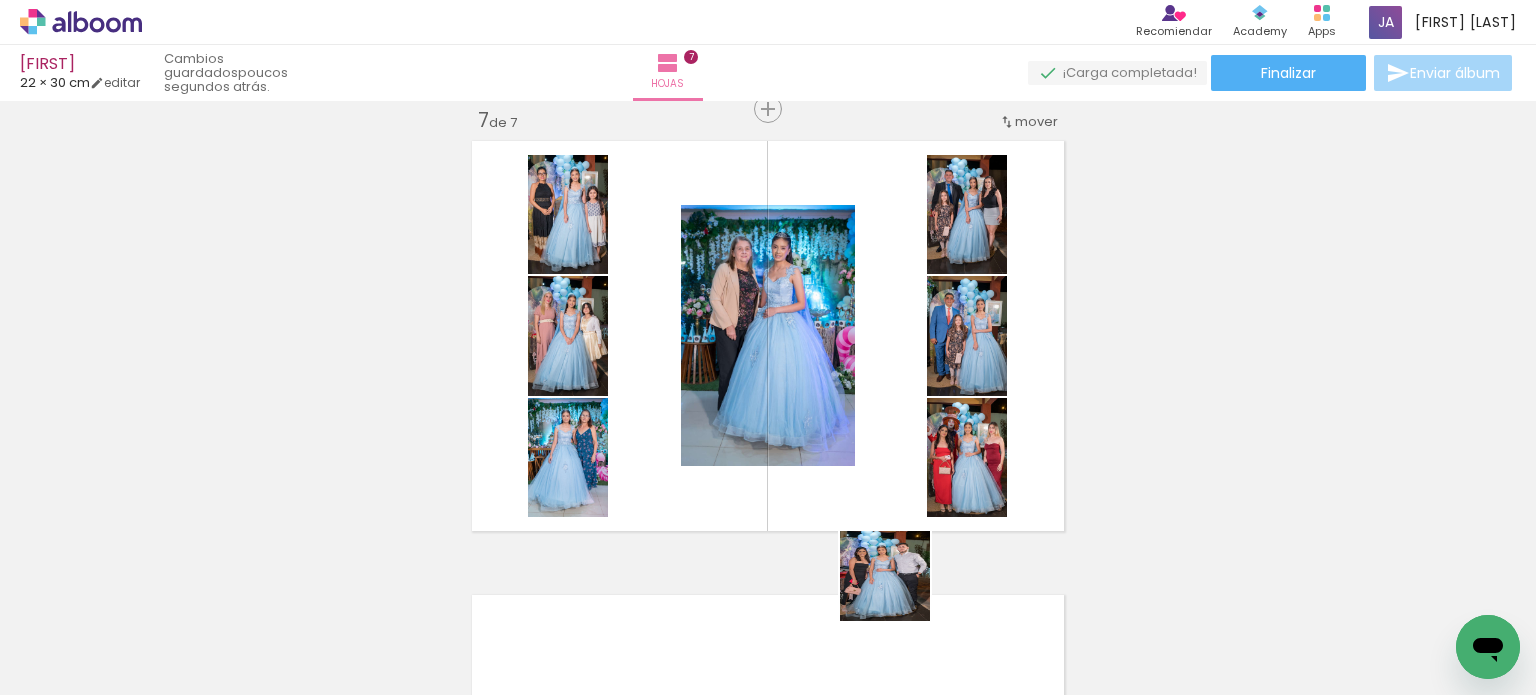 drag, startPoint x: 912, startPoint y: 625, endPoint x: 799, endPoint y: 422, distance: 232.33167 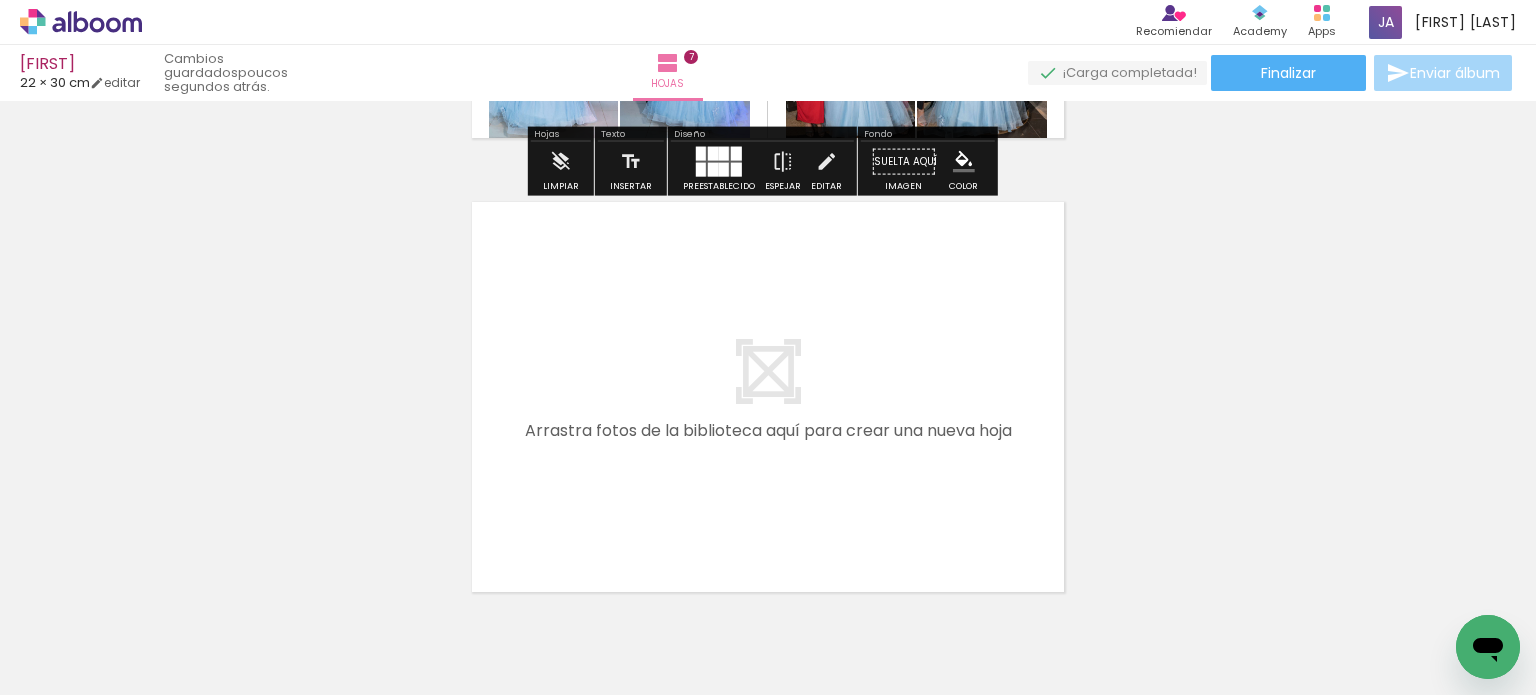 scroll, scrollTop: 3149, scrollLeft: 0, axis: vertical 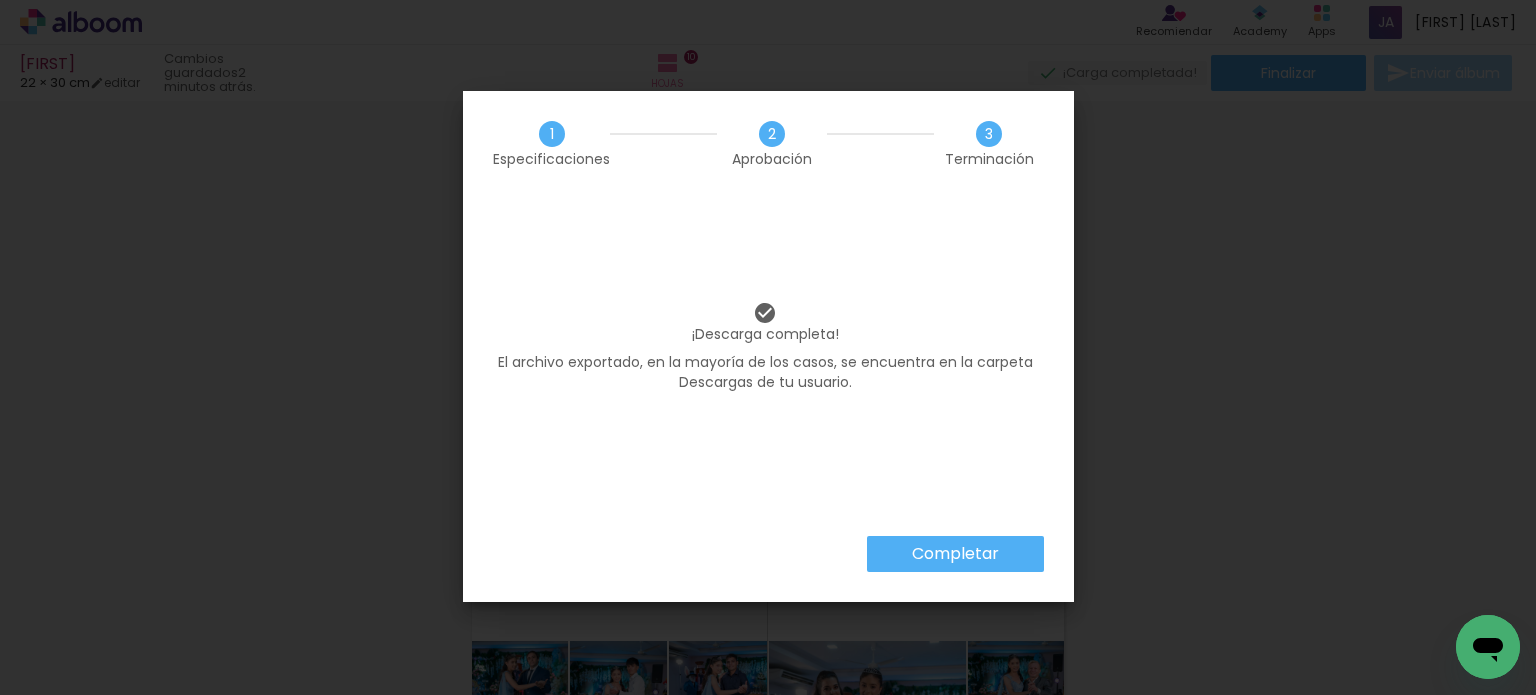 click on "Completar" at bounding box center (0, 0) 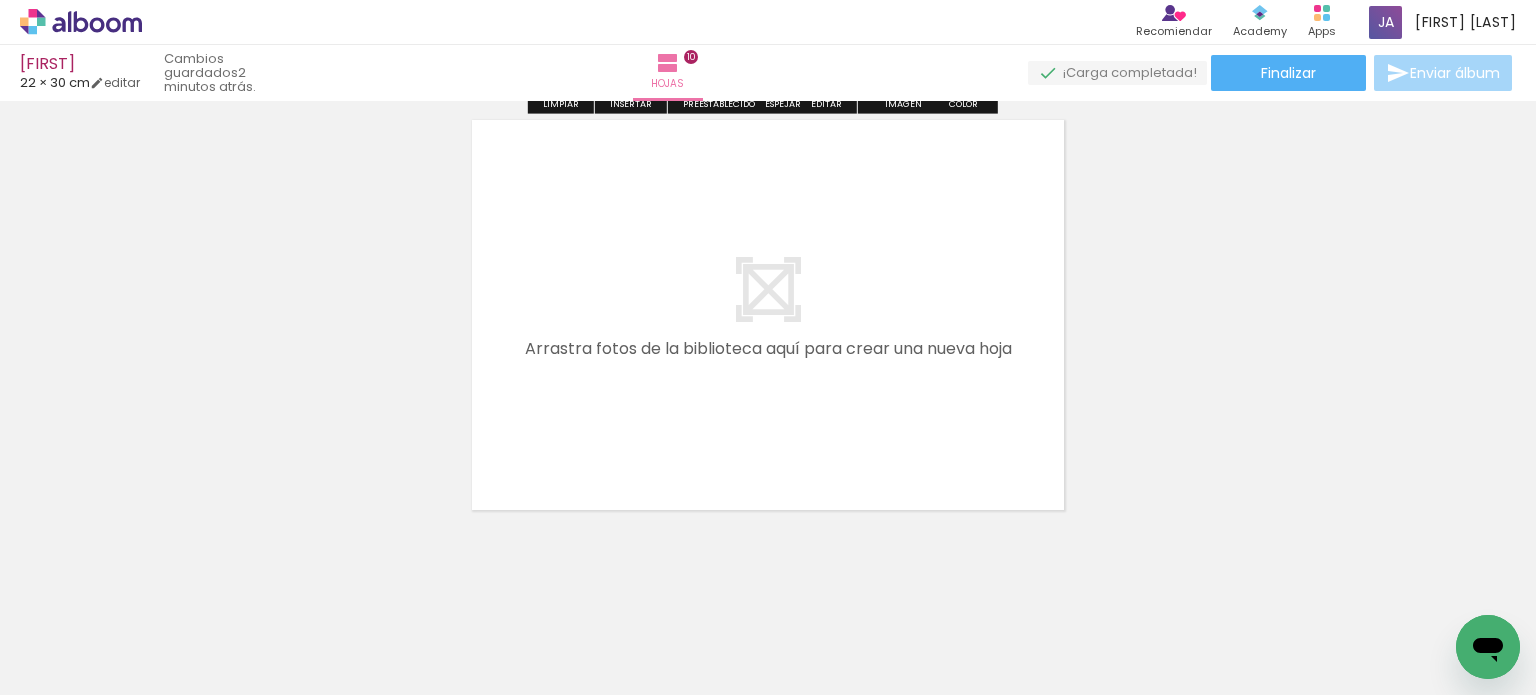 scroll, scrollTop: 4602, scrollLeft: 0, axis: vertical 